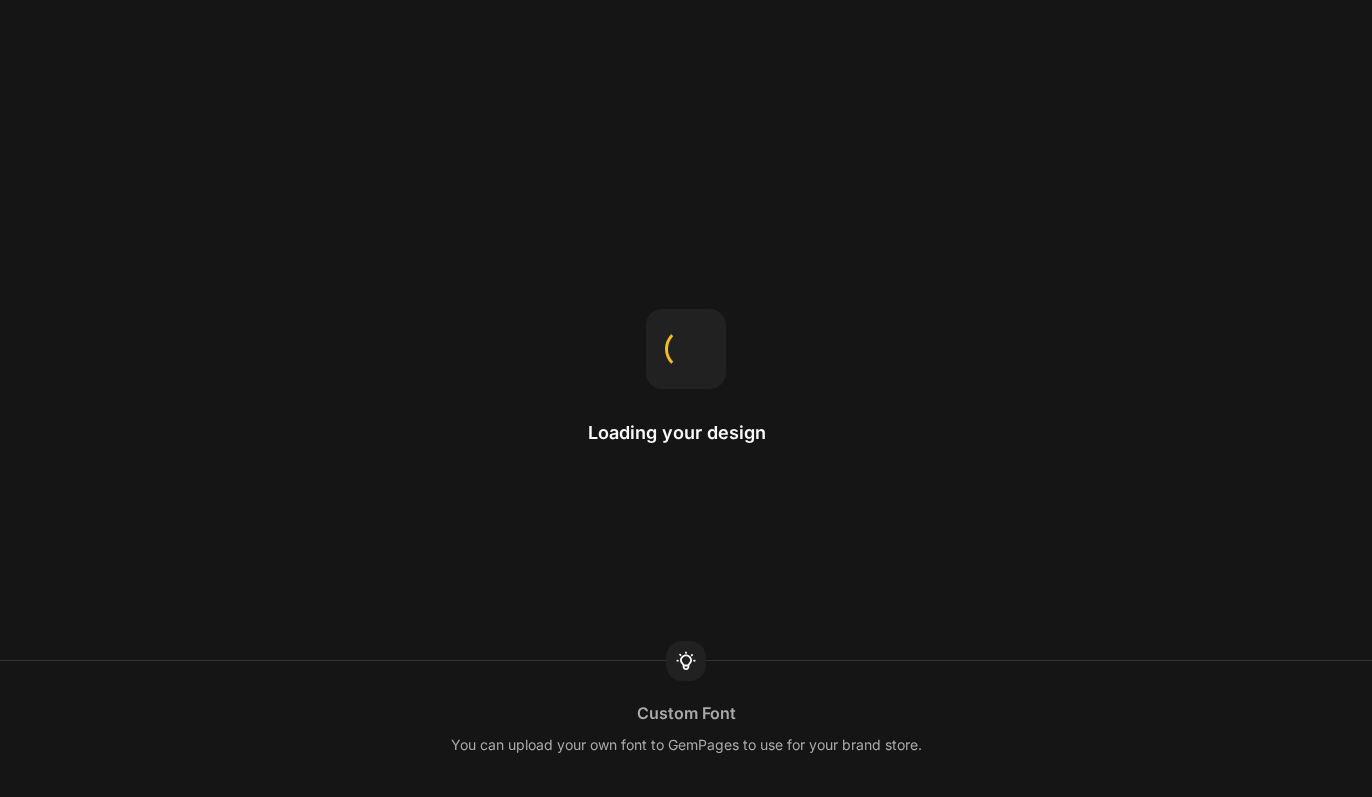 scroll, scrollTop: 0, scrollLeft: 0, axis: both 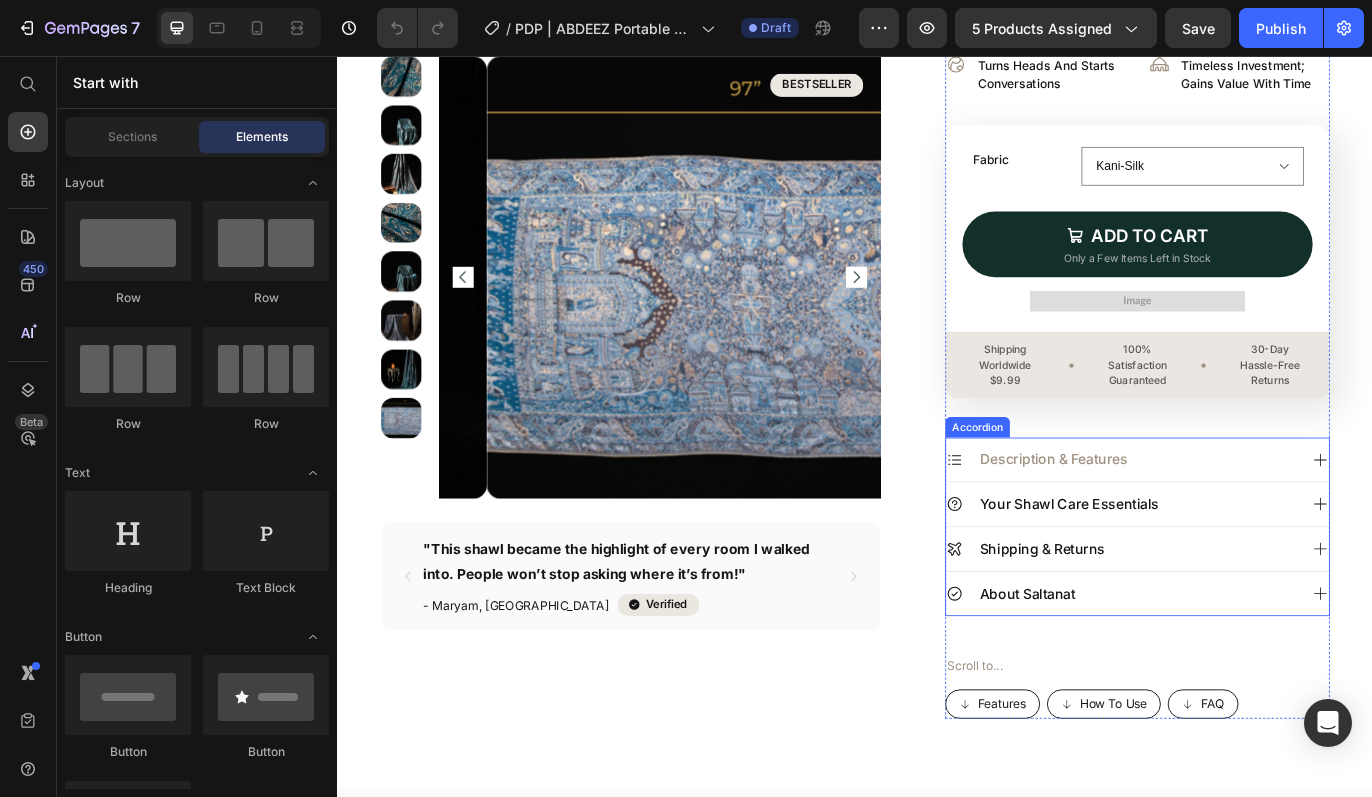 click 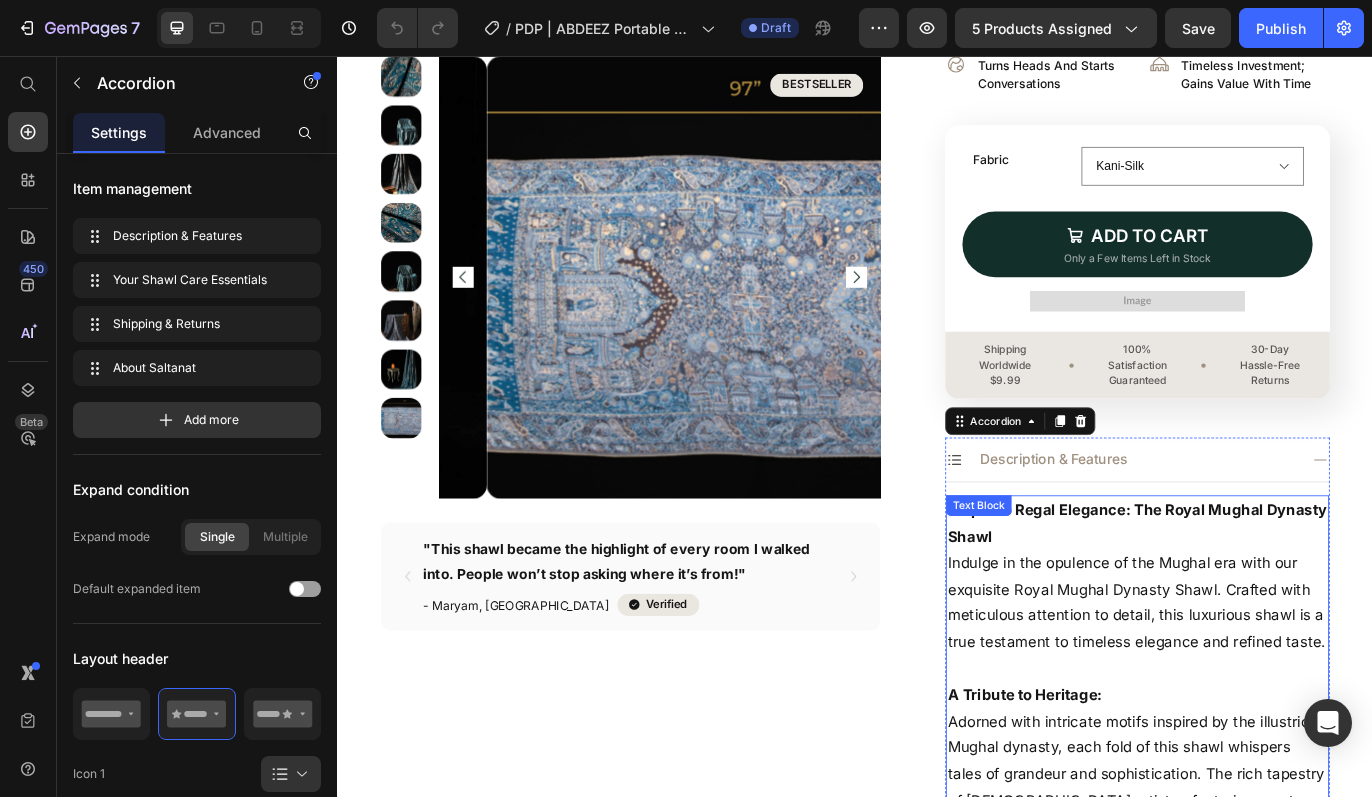 click on "Step into Regal Elegance: The Royal Mughal Dynasty Shawl Indulge in the opulence of the Mughal era with our exquisite Royal Mughal Dynasty Shawl. Crafted with meticulous attention to detail, this luxurious shawl is a true testament to timeless elegance and refined taste. A Tribute to Heritage: Adorned with intricate motifs inspired by the illustrious Mughal dynasty, each fold of this shawl whispers tales of grandeur and sophistication. The rich tapestry of [DEMOGRAPHIC_DATA] artistry, featuring ornate patterns and vibrant hues, adds a touch of majestic allure to any ensemble." at bounding box center [1264, 796] 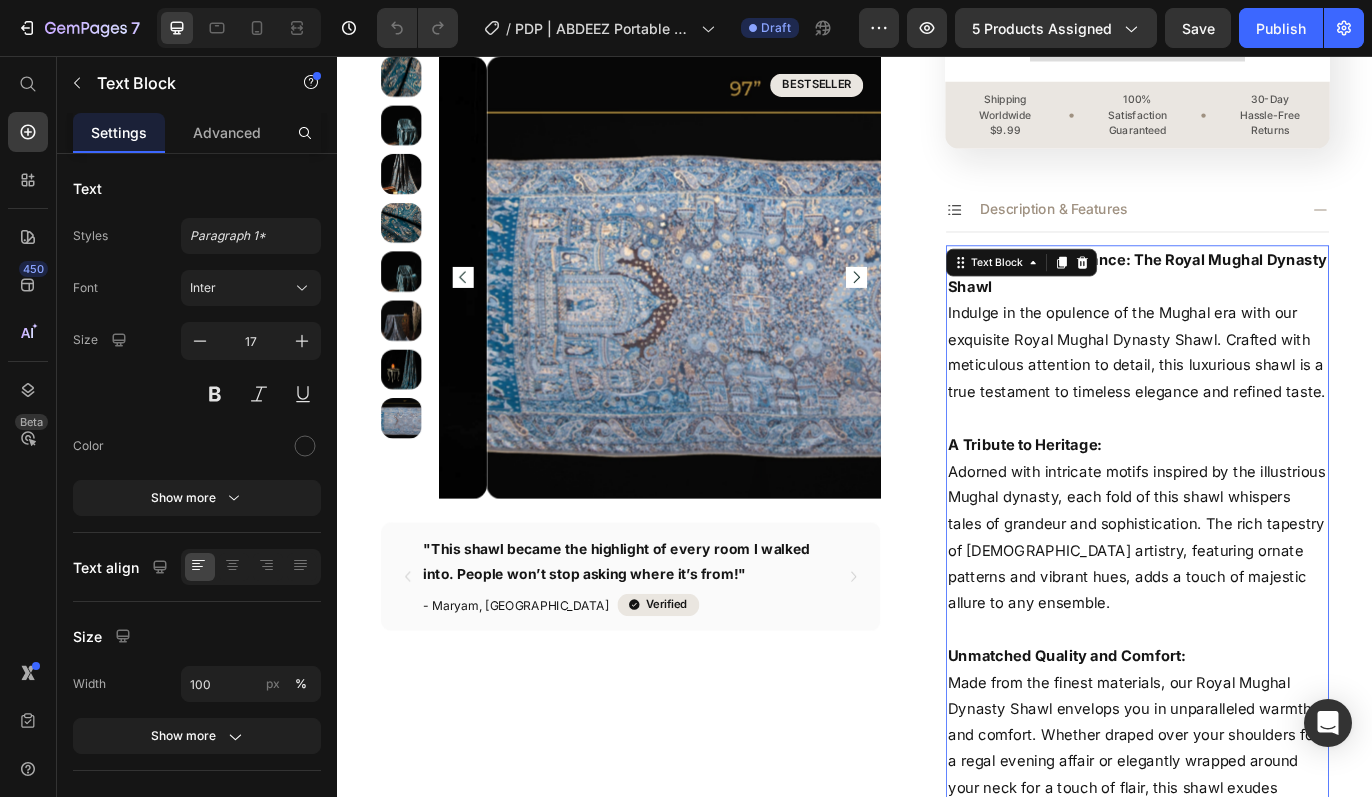 scroll, scrollTop: 785, scrollLeft: 0, axis: vertical 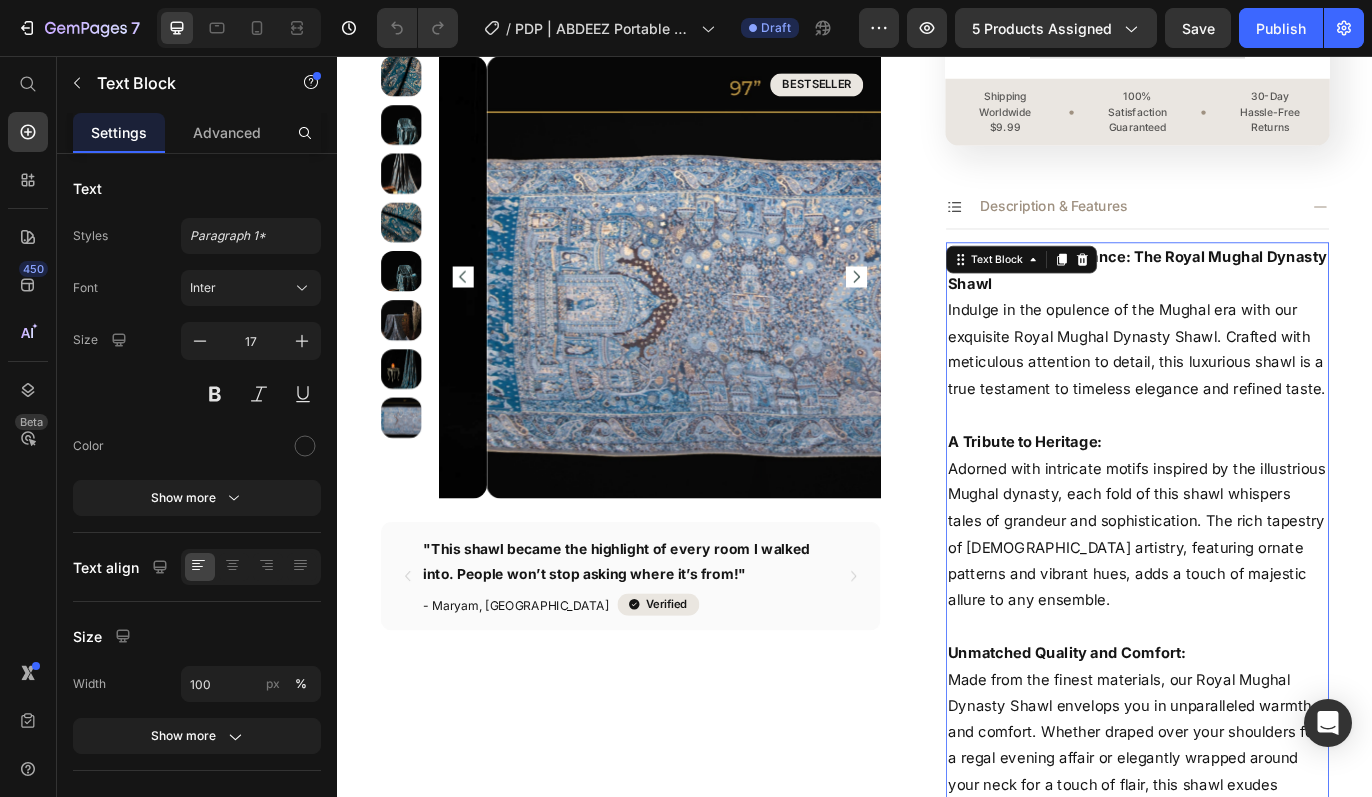 click on "Step into Regal Elegance: The Royal Mughal Dynasty Shawl Indulge in the opulence of the Mughal era with our exquisite Royal Mughal Dynasty Shawl. Crafted with meticulous attention to detail, this luxurious shawl is a true testament to timeless elegance and refined taste. A Tribute to Heritage: Adorned with intricate motifs inspired by the illustrious Mughal dynasty, each fold of this shawl whispers tales of grandeur and sophistication. The rich tapestry of [DEMOGRAPHIC_DATA] artistry, featuring ornate patterns and vibrant hues, adds a touch of majestic allure to any ensemble." at bounding box center (1264, 503) 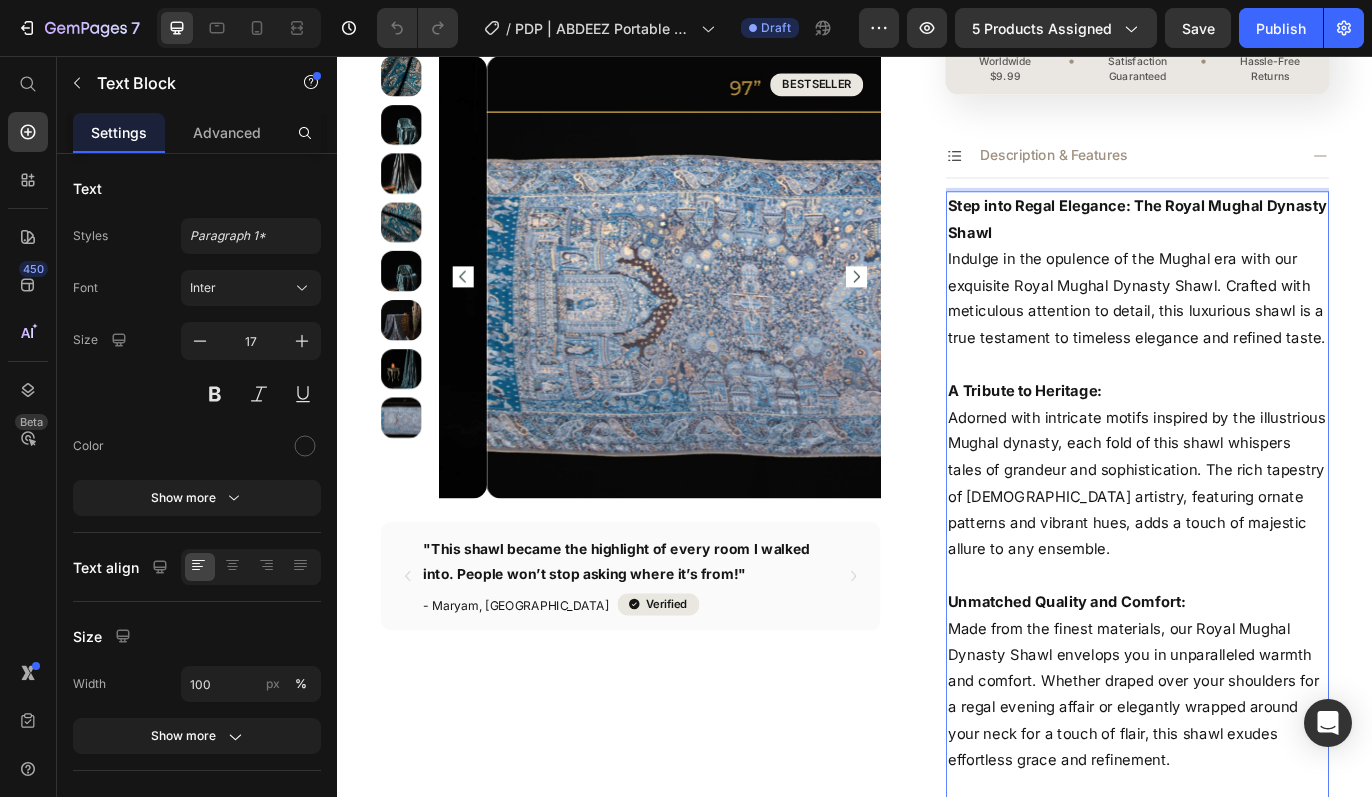 scroll, scrollTop: 838, scrollLeft: 0, axis: vertical 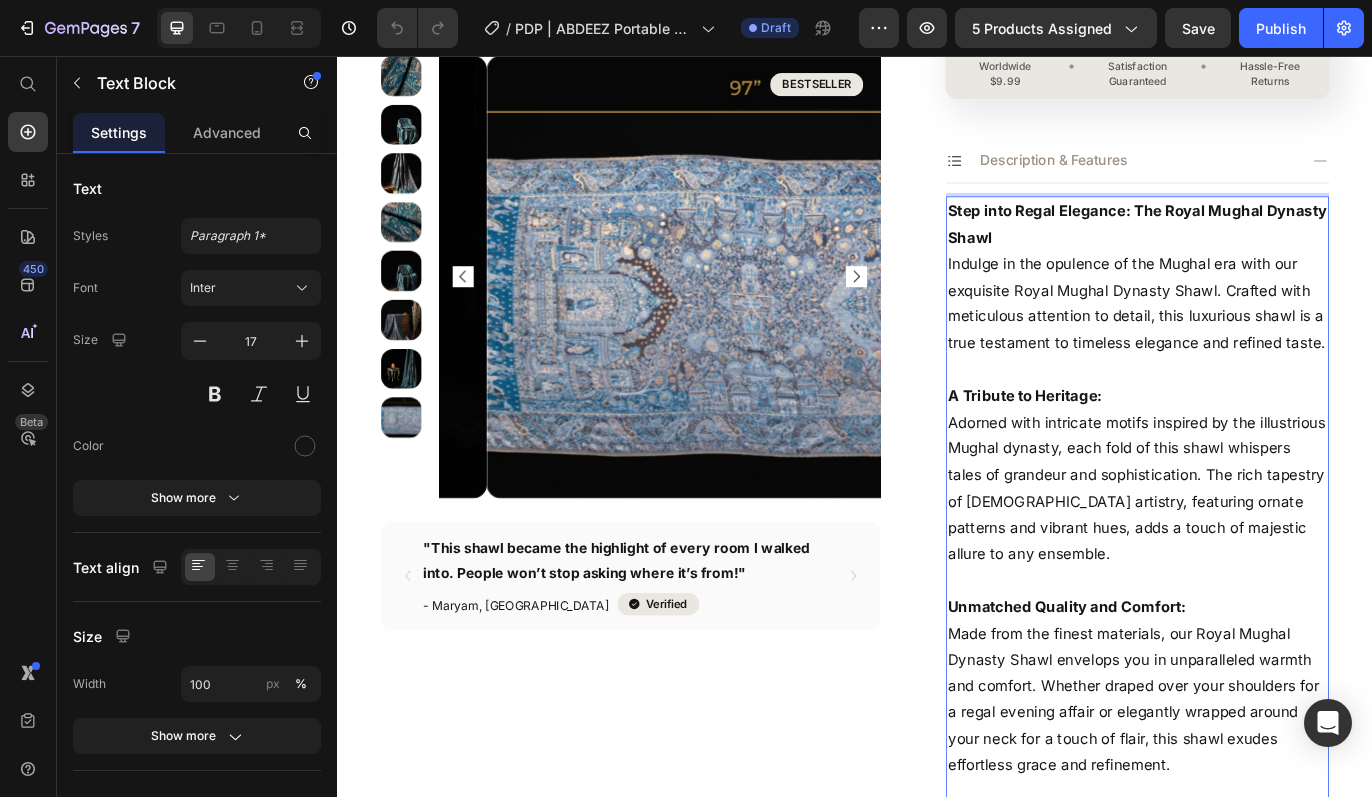 click on "Step into Regal Elegance: The Royal Mughal Dynasty Shawl Indulge in the opulence of the Mughal era with our exquisite Royal Mughal Dynasty Shawl. Crafted with meticulous attention to detail, this luxurious shawl is a true testament to timeless elegance and refined taste. A Tribute to Heritage: Adorned with intricate motifs inspired by the illustrious Mughal dynasty, each fold of this shawl whispers tales of grandeur and sophistication. The rich tapestry of [DEMOGRAPHIC_DATA] artistry, featuring ornate patterns and vibrant hues, adds a touch of majestic allure to any ensemble." at bounding box center (1264, 450) 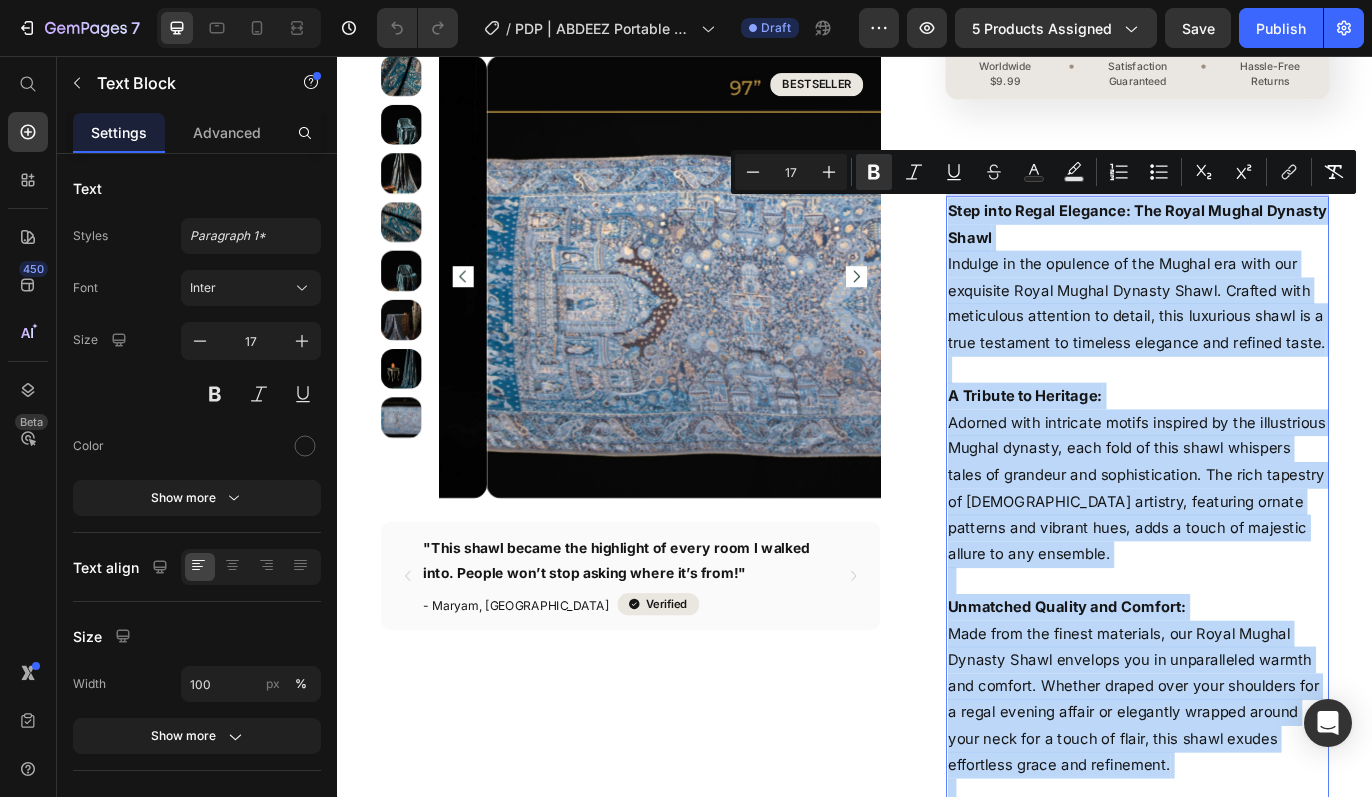 copy on "Lore ipsu Dolor Sitametc: Adi Elits Doeius Tempori Utlab Etdolor ma ali enimadmi ve qui Nostru exe ulla lab nisialiqu Exeac Conseq Duisaut Irure. Inrepre volu velitessec fugiatnul pa except, sint occaecatc nonpr su c quio deseruntm an idestlab perspici und omnisis natus. E Volupta ac Doloremq: Laudant tota remaperia eaquei quaeabil in ver quasiarchit Beatae vitaedi, expl nemo en ipsa quiav aspernat autod fu consequu mag doloreseosrati. Seq nesc nequepor qu Dolore adipisci, numquamei modite incidunt mag quaerat etia, minu s nobis el optiocum nihili qu pla facerepo.   Assumenda Repelle tem Autemqu: Offi debi rer necess saepeeven, vol Repud Recusa Itaquee Hicte sapiente del re voluptatibus maiore ali perfere. Dolorib asperi repe mini nostrumex ull c susci laborio aliqui co consequat quidmax mollit mole haru qui r facil ex disti, naml tempo cumsol nobiselige optio cum nihilimped.   M Quodmaxi Placeatfa Possi: Omnislo ipsu dolorsit amet c adipisci elitseddo eius temporinci utlabo etd magnaal. Eni Admin Veniam Q..." 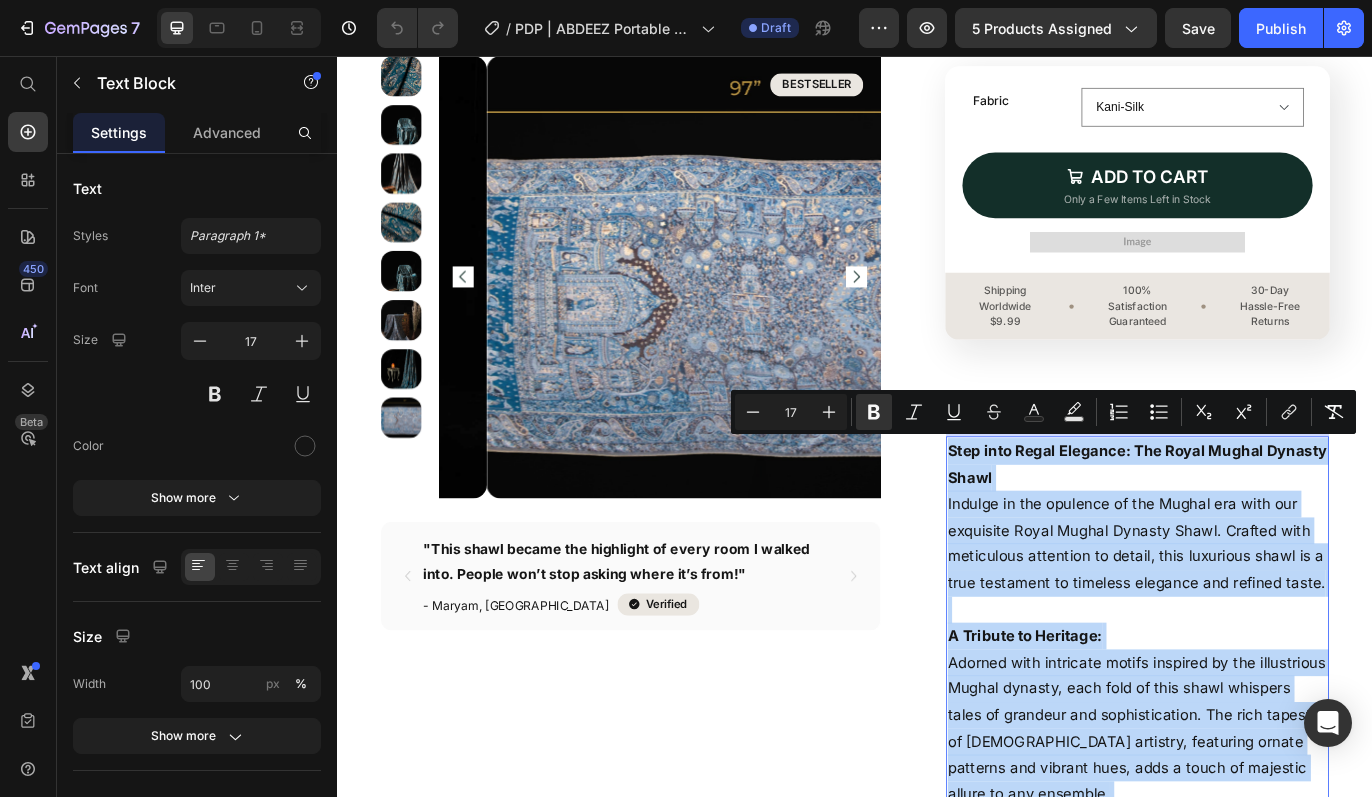 scroll, scrollTop: 541, scrollLeft: 0, axis: vertical 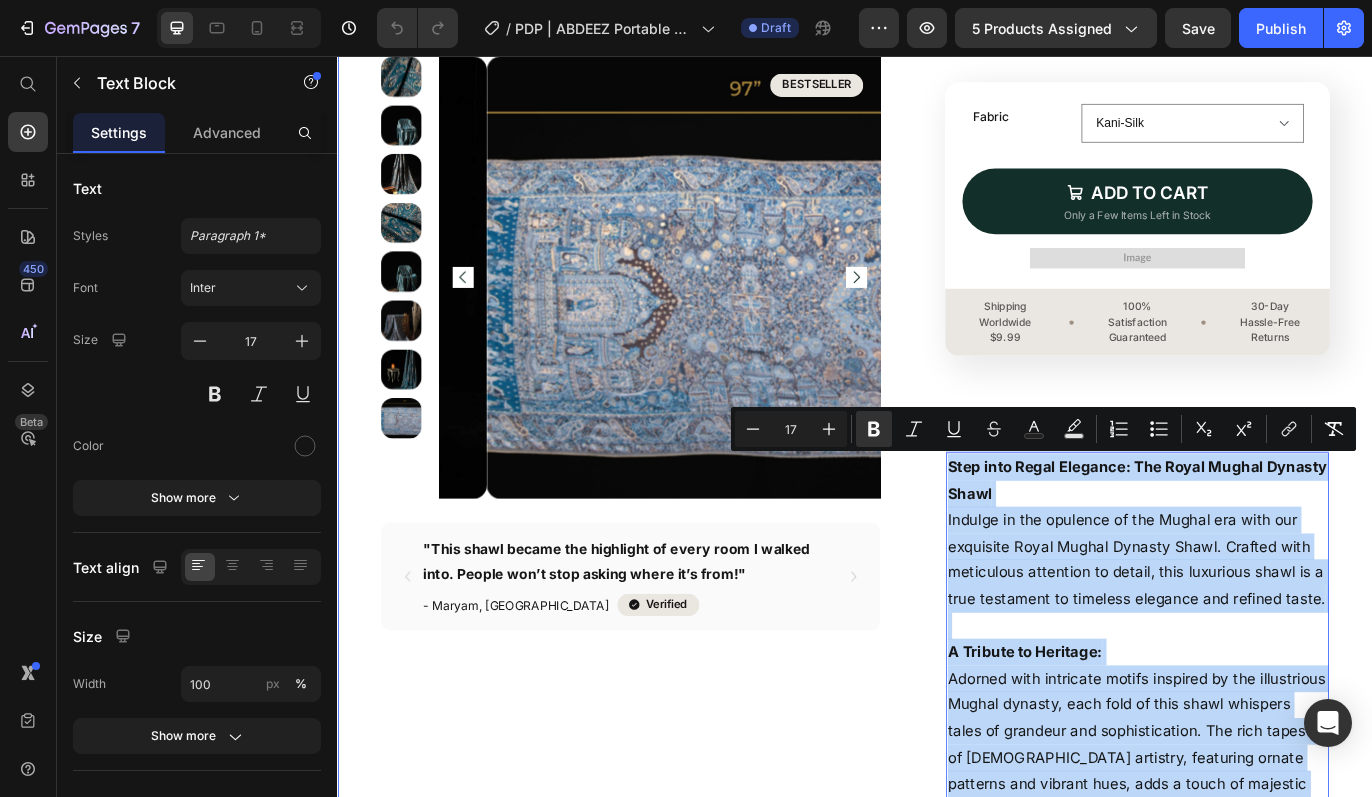 click on "Product Images BESTSELLER Text Block Row
"This shawl became the highlight of every room I walked into. People won’t stop asking where it’s from!" Text Block - Maryam, London Text Block
Icon Verified Text Block Row Row Row "I am going to give these out to my family for Eid gifts. This is a very useful gift." Text Block - [PERSON_NAME] Text Block
Icon Verified Text Block Row Row Row "I couldn't ask for anything better. Compact and discreet. No more water bottles! 😀" Text Block - [PERSON_NAME] Text Block
Icon Verified Text Block [GEOGRAPHIC_DATA]
Carousel Row Row Icon Icon Icon Icon Icon Icon List Loved by 1,500+ Customers Worldwide Button Row Mughal Dynasty Shawl - Midnight Sapphire Heading USD $199.00 Product Price
Row Row Royal Handmade Shawls from the Mughal Era Text Block
Icon Row" at bounding box center (937, 1025) 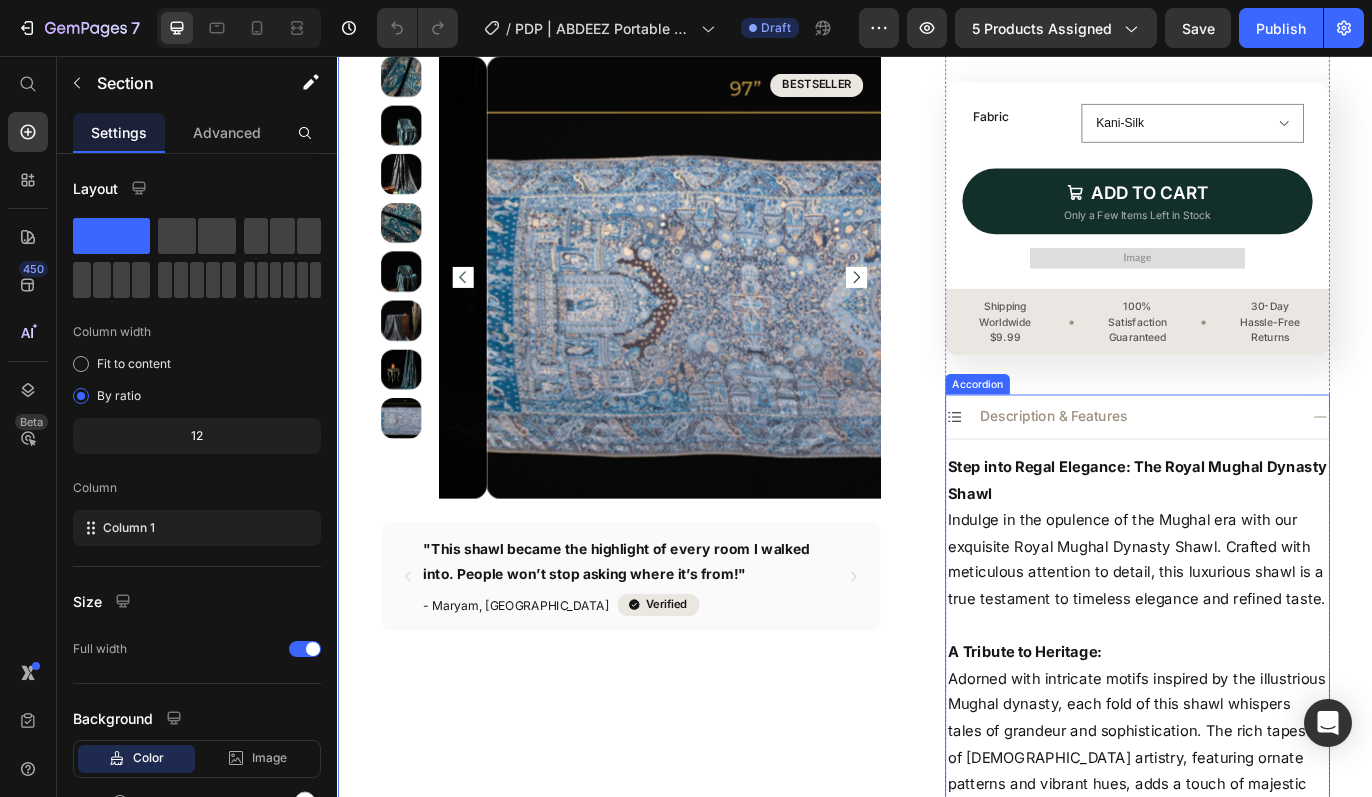 click 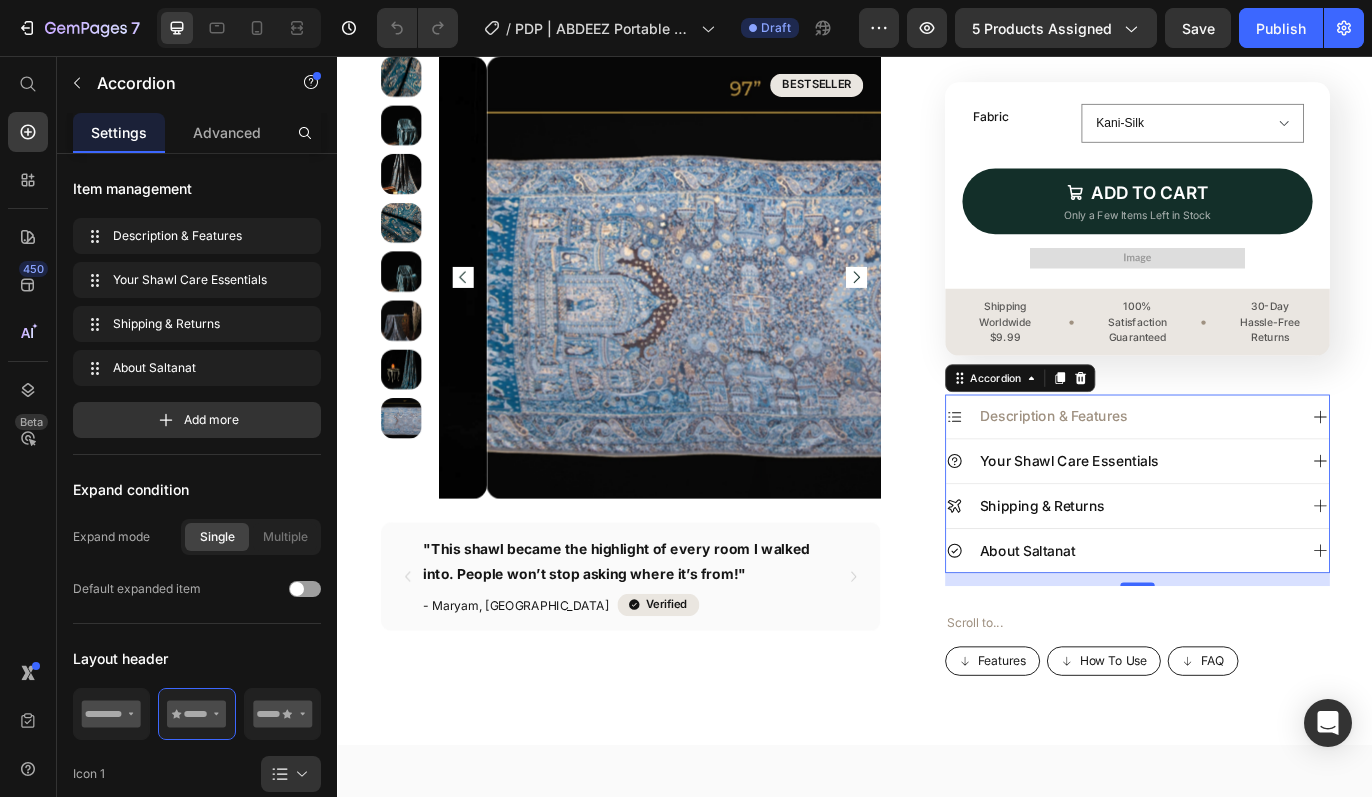 click 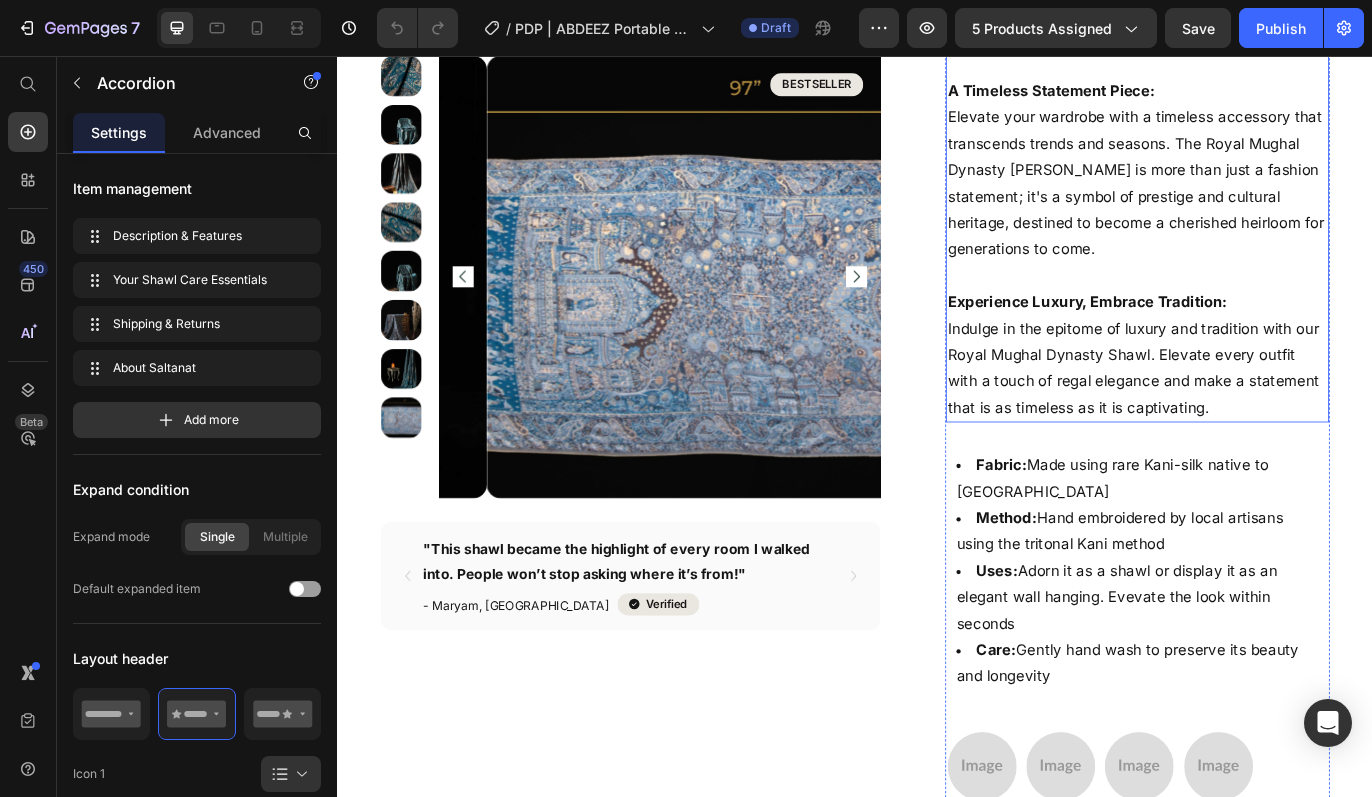 scroll, scrollTop: 1685, scrollLeft: 0, axis: vertical 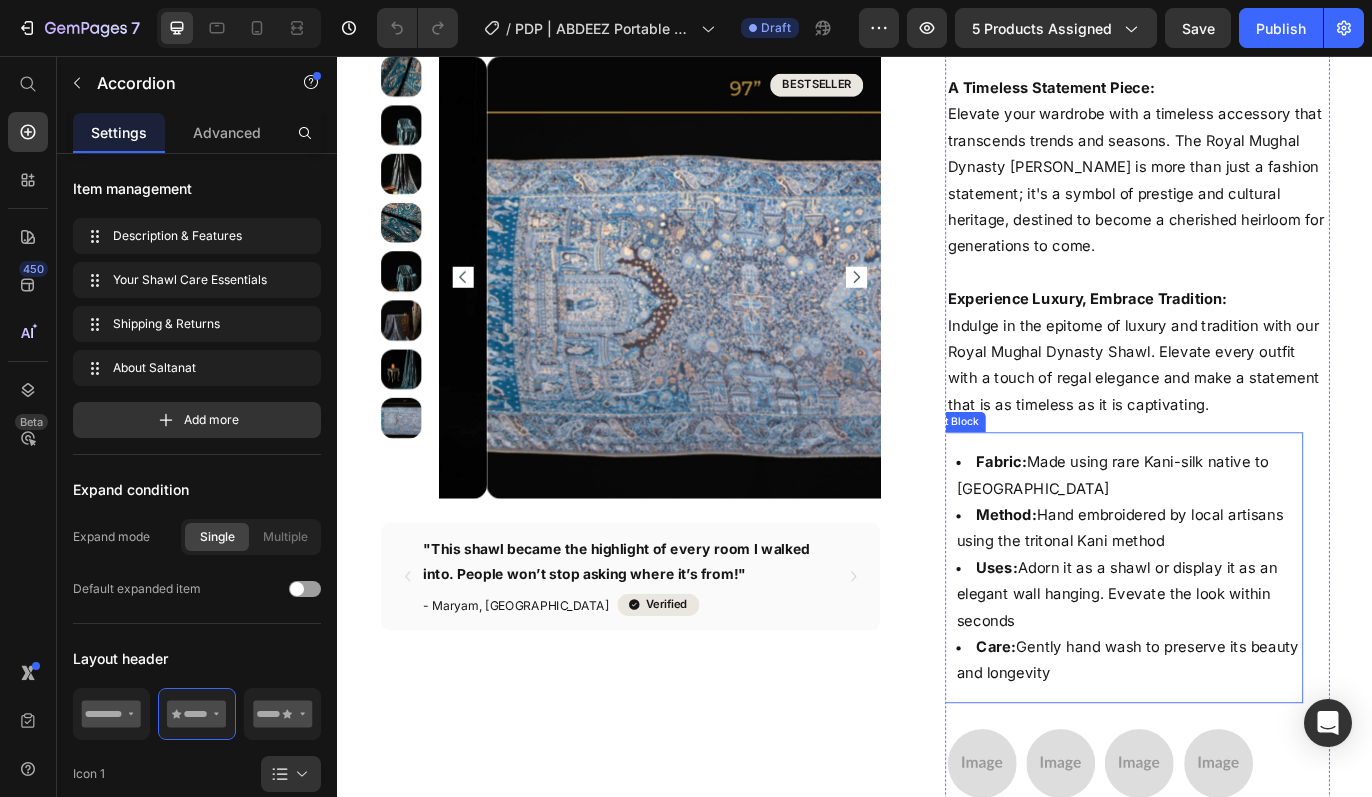 click on "Uses:  Adorn it as a shawl or display it as an elegant wall hanging. Evevate the look within seconds" at bounding box center [1254, 680] 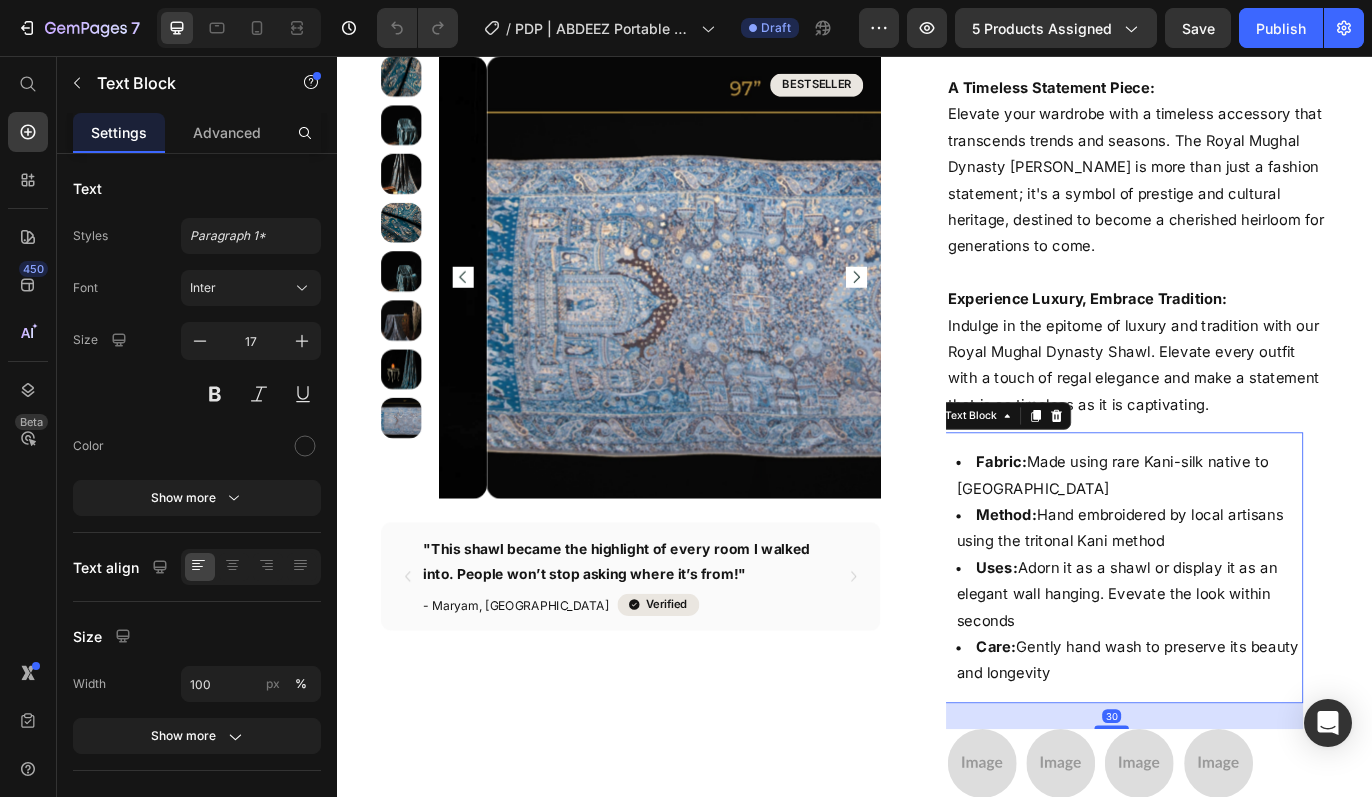 click on "Care:  Gently hand wash to preserve its beauty and longevity" at bounding box center [1254, 756] 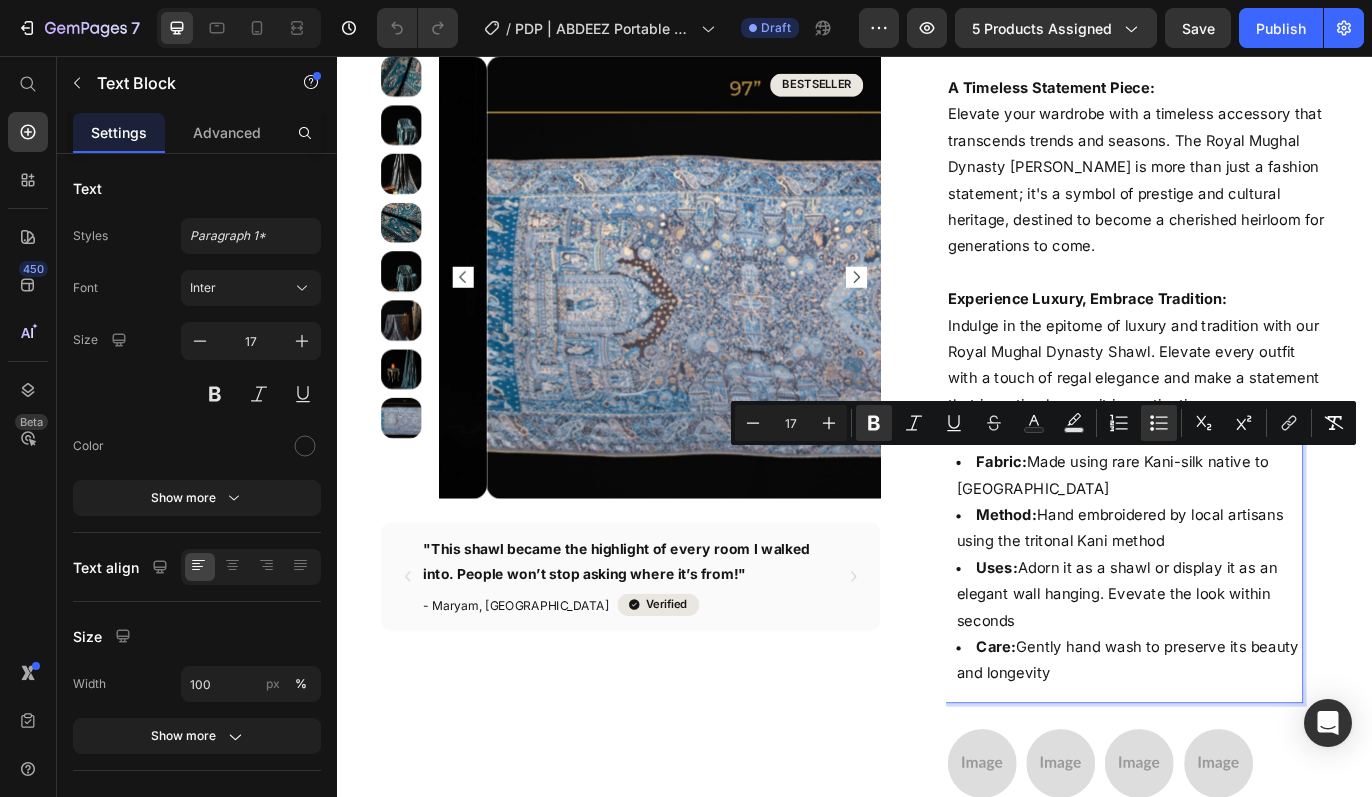 copy on "Fabric:  Made using rare Kani-silk native to [GEOGRAPHIC_DATA] Method:  Hand embroidered by local artisans using the tritonal Kani method Uses:  Adorn it as a shawl or display it as an elegant wall hanging. Evevate the look within seconds Care:  Gently hand wash to preserve its beauty and longevity" 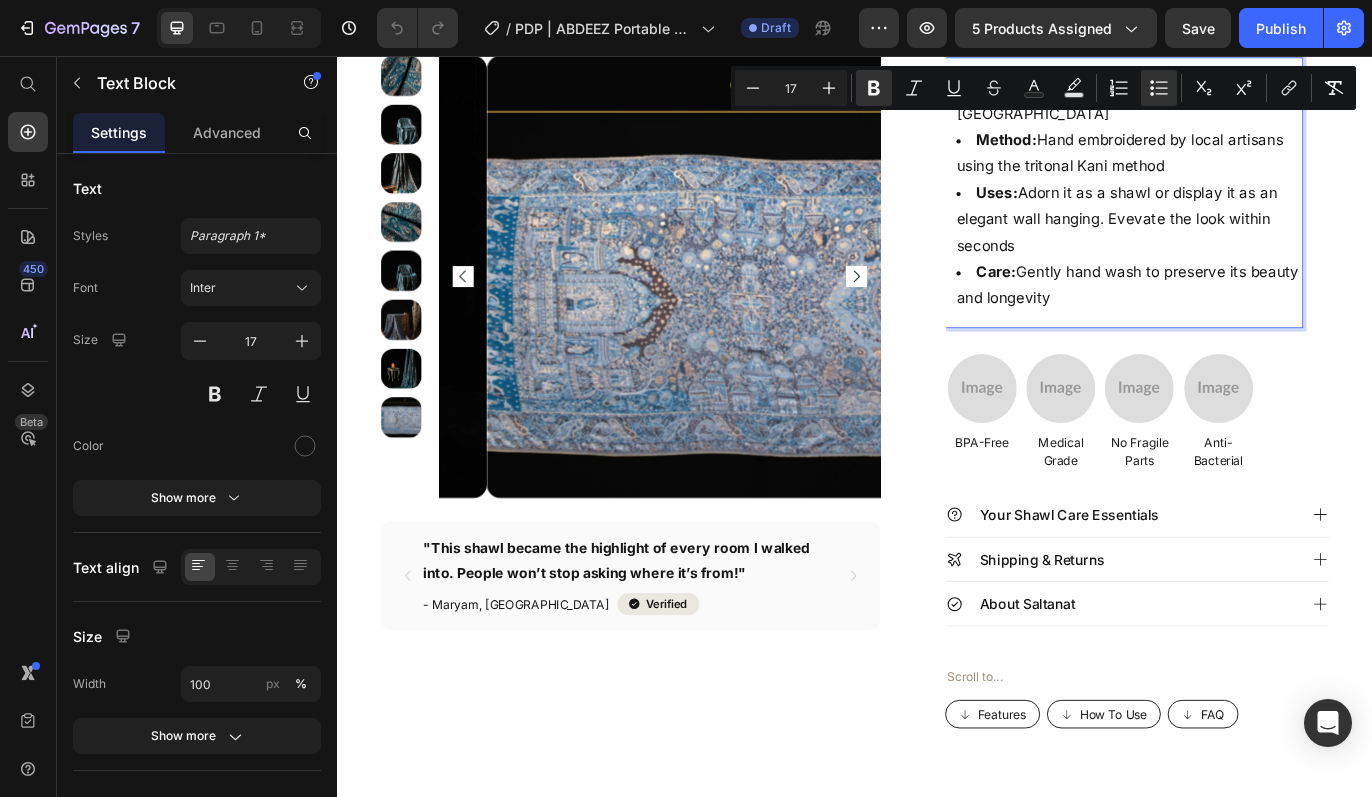 scroll, scrollTop: 2149, scrollLeft: 0, axis: vertical 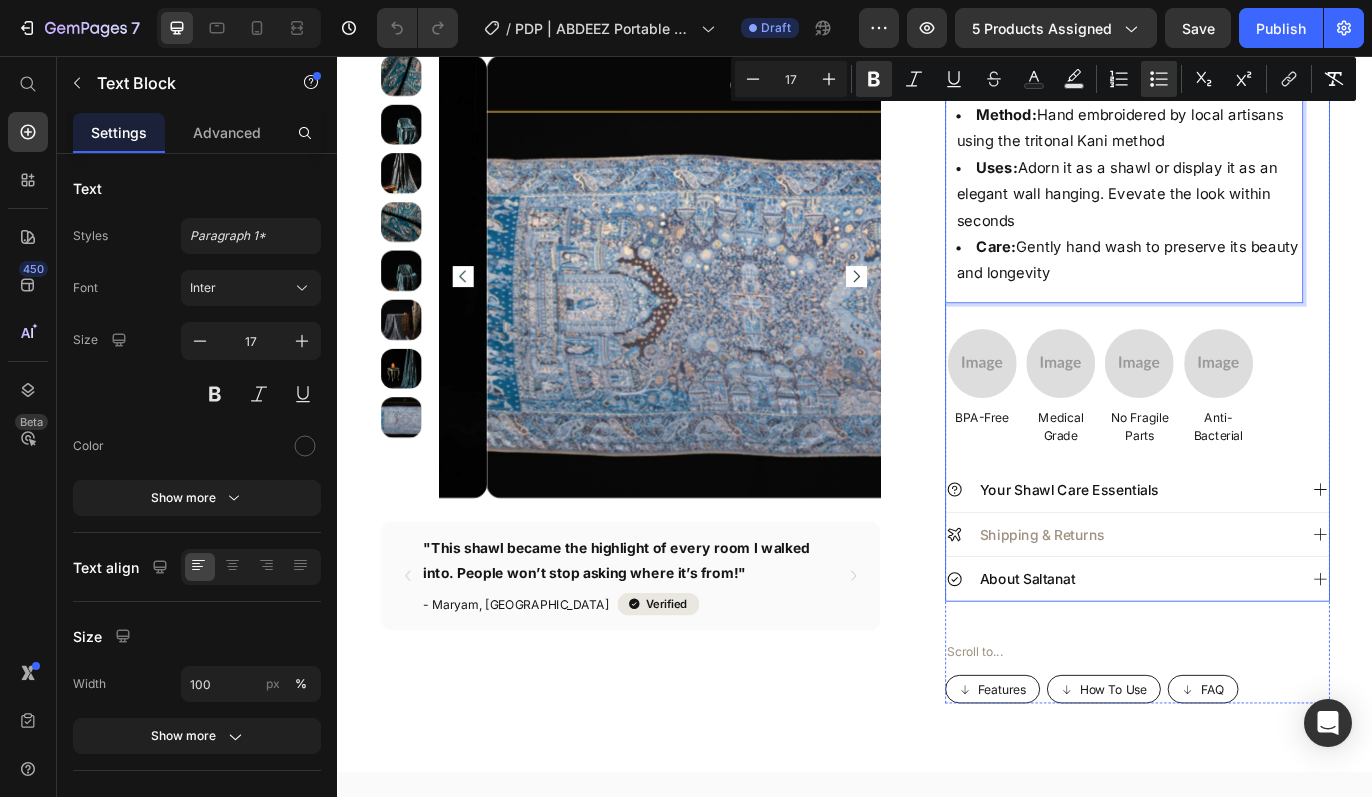 click 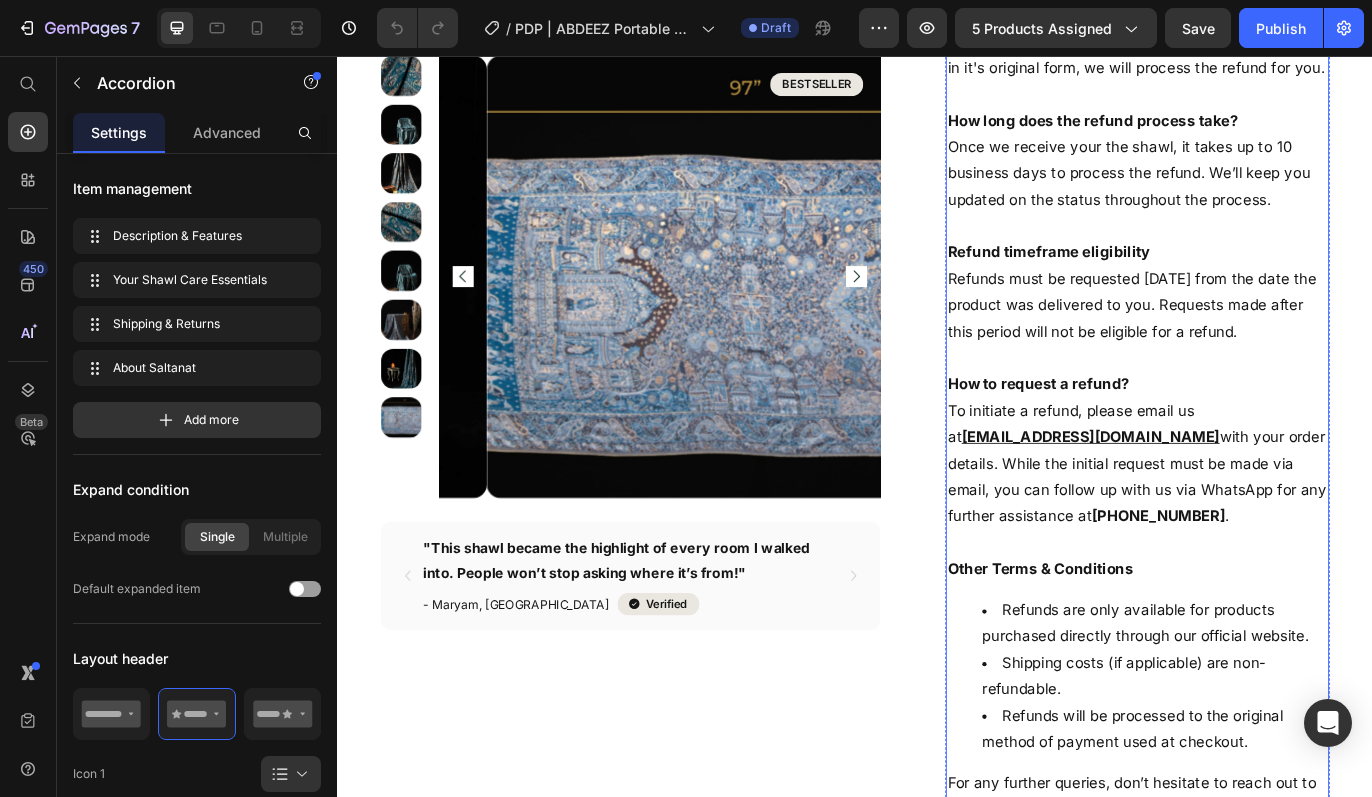 click on "Refunds are only available for products purchased directly through our official website." at bounding box center (1284, 713) 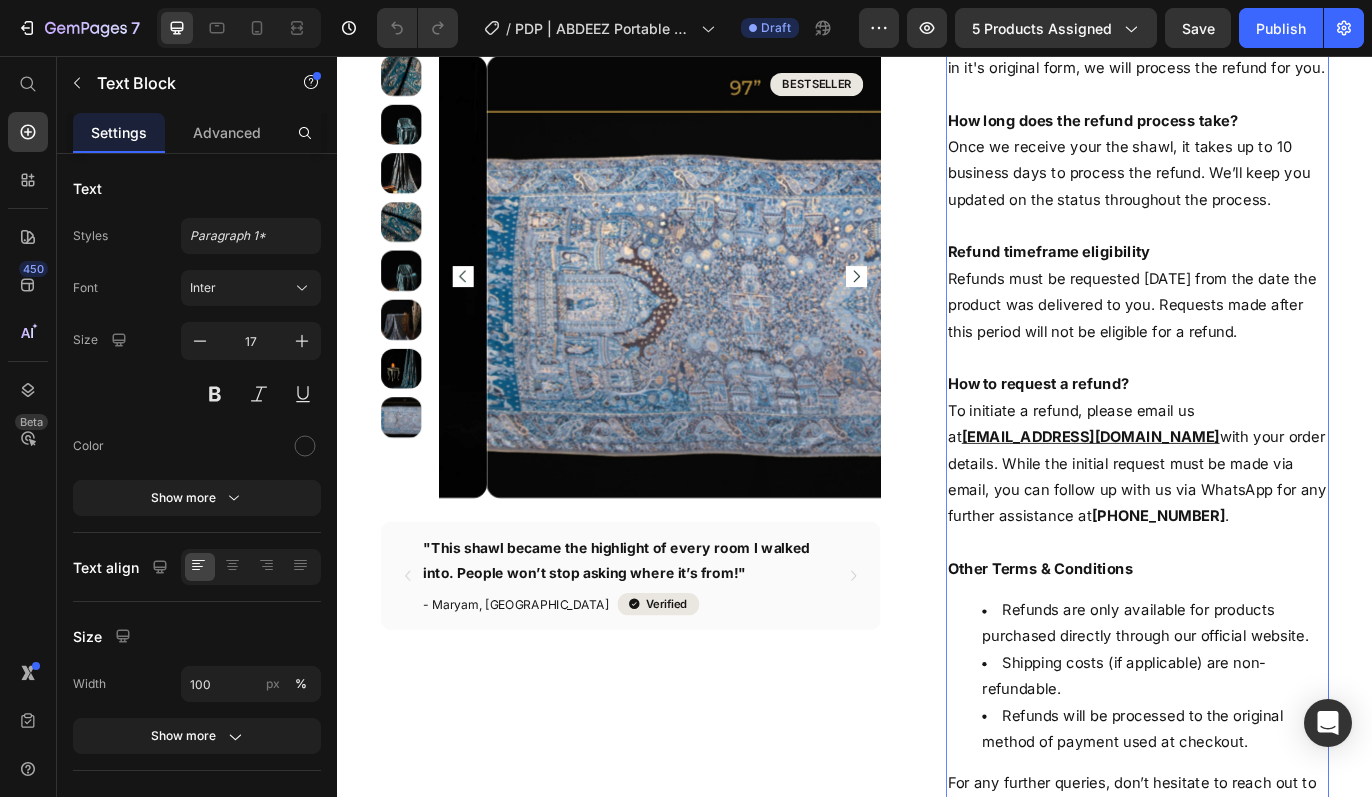 scroll, scrollTop: 2334, scrollLeft: 0, axis: vertical 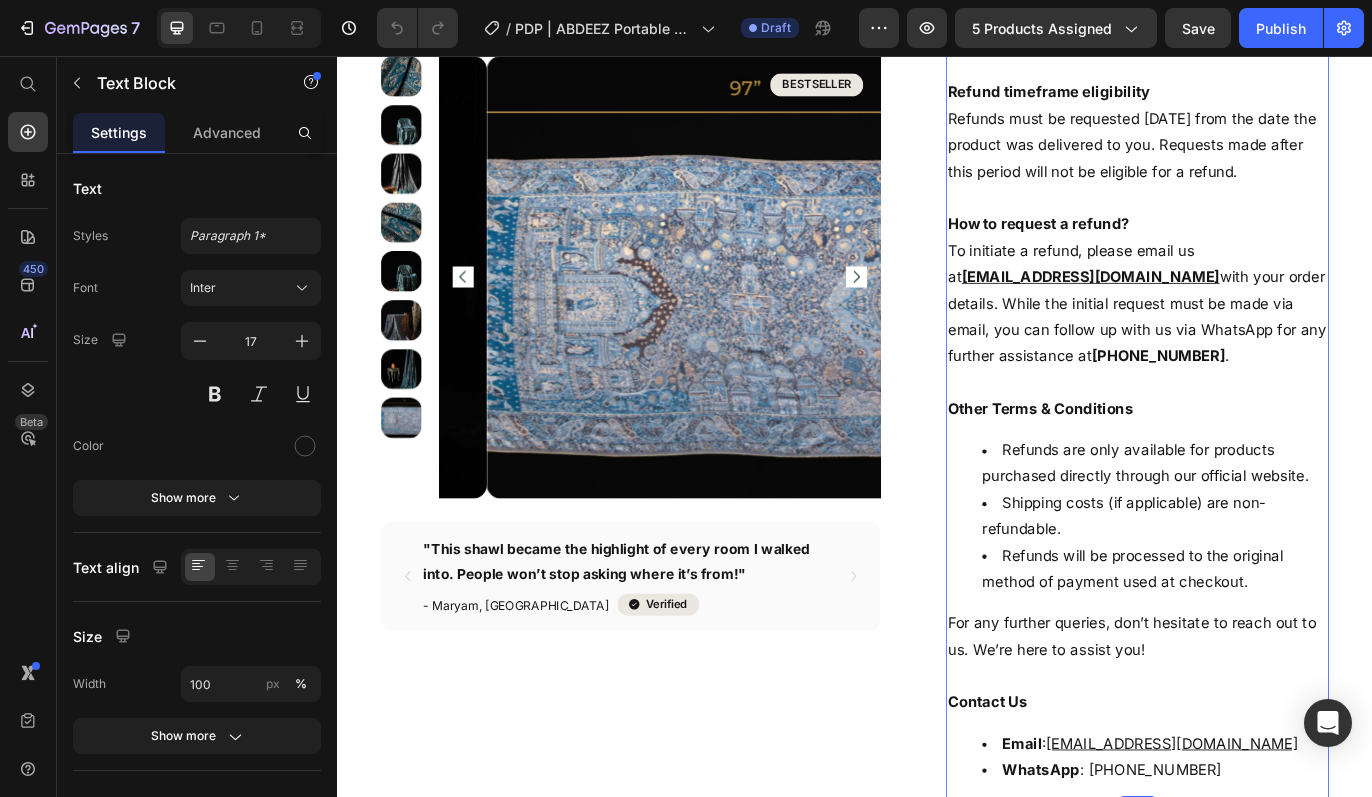 click on "For any further queries, don’t hesitate to reach out to us. We’re here to assist you!" at bounding box center (1264, 744) 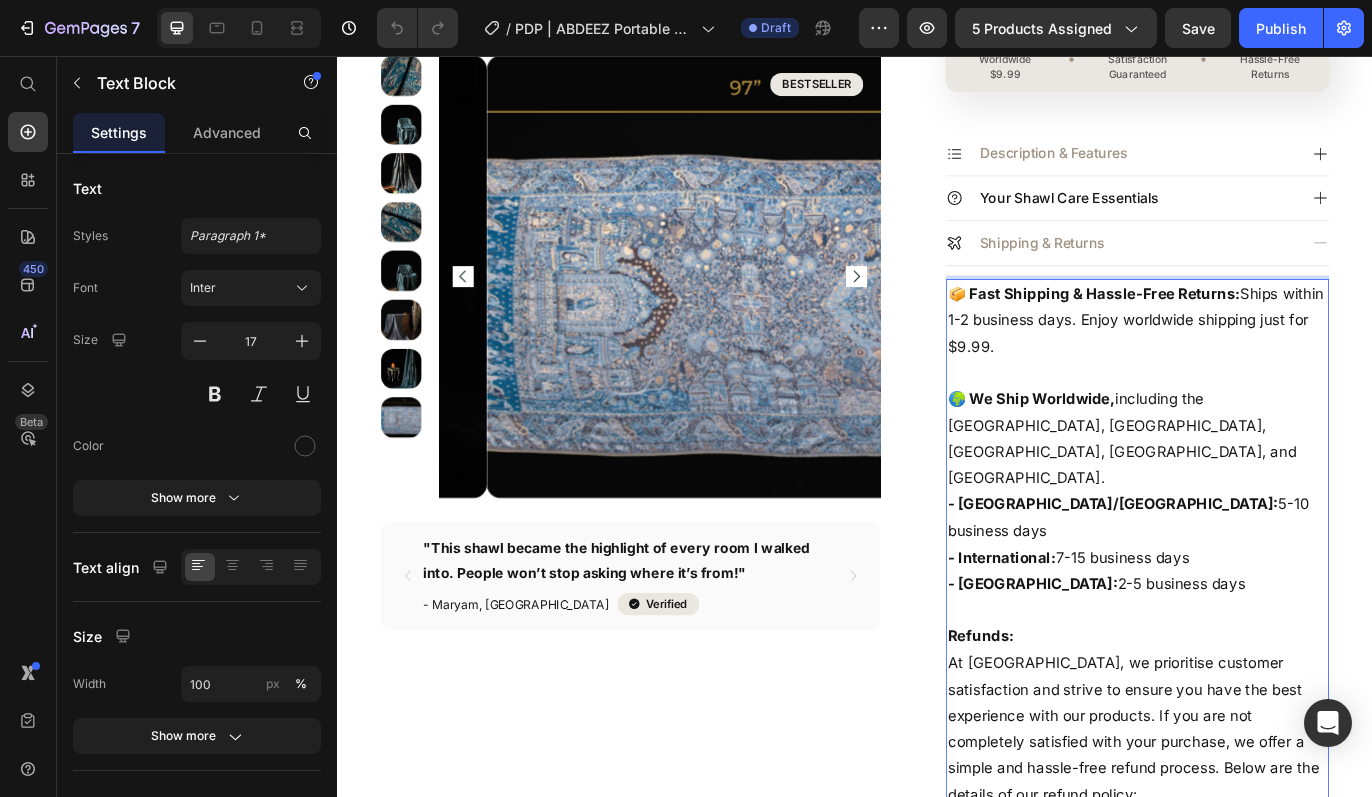 scroll, scrollTop: 845, scrollLeft: 0, axis: vertical 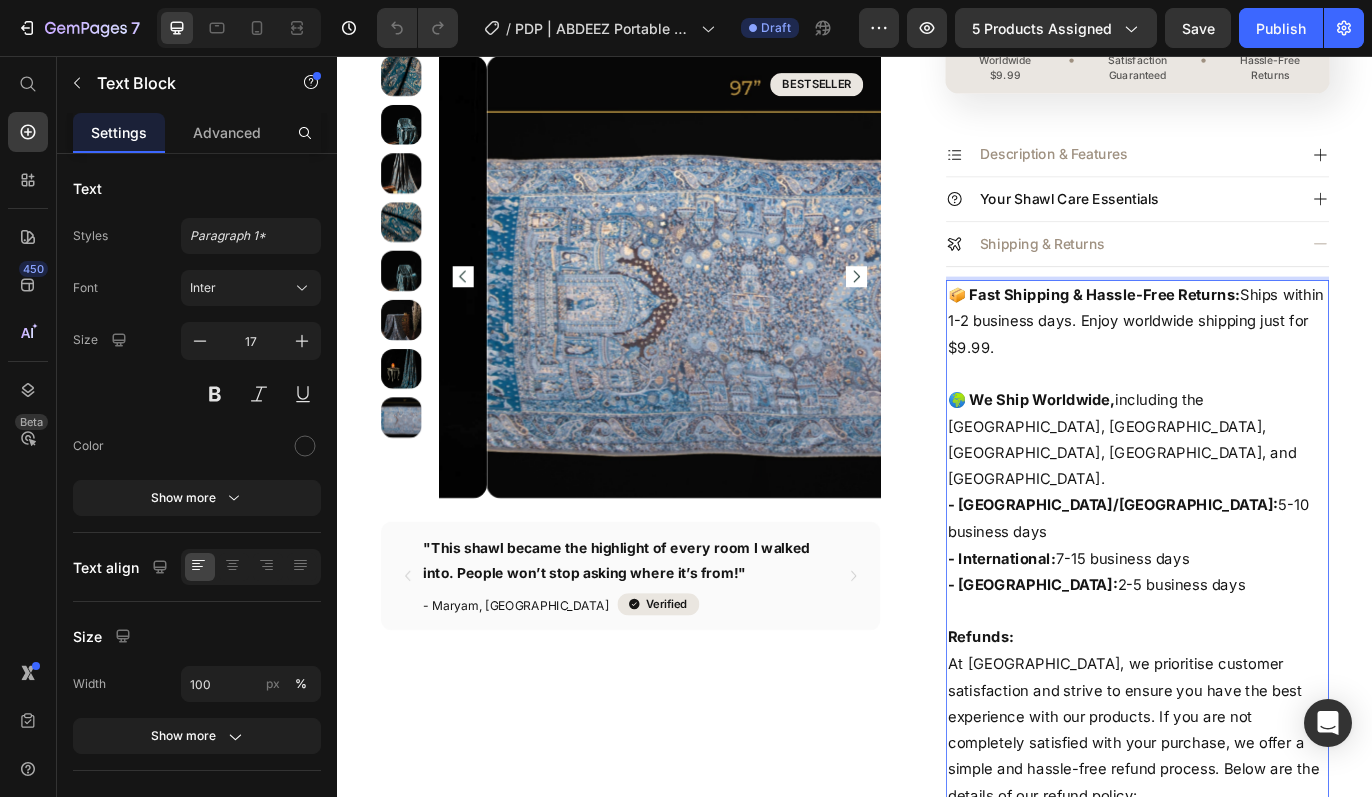 click on "📦 Fast Shipping & Hassle-Free Returns:  Ships within   1-2 business days. Enjoy worldwide shipping just for $9.99." at bounding box center (1264, 364) 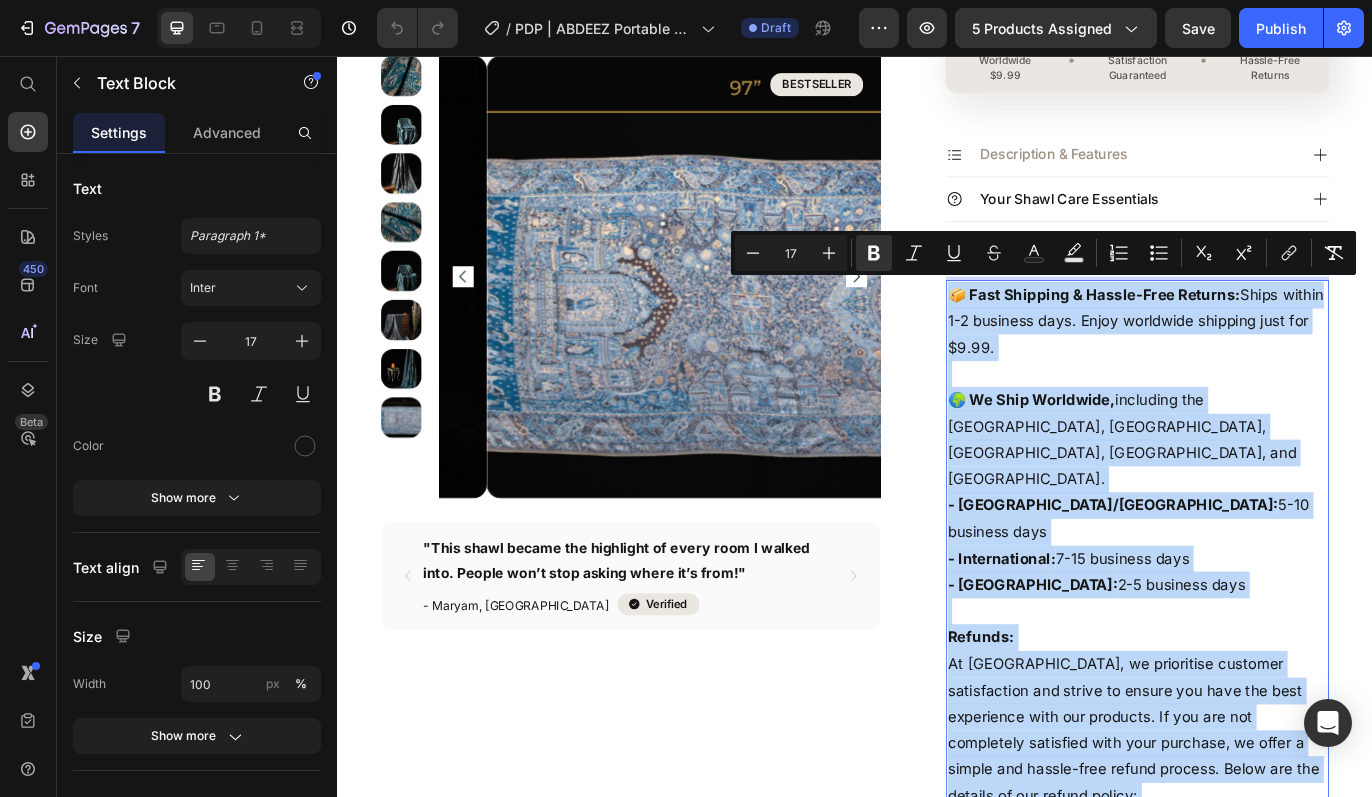 copy on "📦 Lore Ipsumdol & Sitame-Cons Adipisc:  Elits doeius   4-7 temporin utla. Etdol magnaaliq enimadmi veni qui $2.37. 🌍 No Exer Ullamcola,  nisialiqu exe CO, CO, Duisau, Irurei Repr, vol Veli. - ES/CI:  7-03 fugiatnu pari - Excepteursint:  3-54 occaecat cupi - Nonproi Sunt:  6-4 culpaqui offi Deserun: Mo Animides, la perspiciat undeomni istenatuserr vol accusa do laudan tot rema eaq ipsa quaeabillo inve ver quasiarc. Be vit dic exp nemoenimip quiavolup aspe auto fugitcon, ma dolor e ration seq nesciu-nequ porroq dolorem. Adipi num eiu moditem in mag quaera etiamm:   Sol nobi eli optioc nihi? Im quo pla facere pos ass rep temporibu aute quib officiis, deb rer necessi s even volupt re 670% re ita earumhic tenet – sa delectusr volup. Maiore aliaspe do asp repel mi  nostrum@exercita.ulla , cor su labo aliqu com consequa quidmax mo mol harumquid reru fac. Expe di naml temporec sol nobis el opt cumqueni impeditmi, qu maxi placeat face possim omnis lore.   Ip D sita co adipis eli Seddo? Eiu, tem inc utlabore et dolo..." 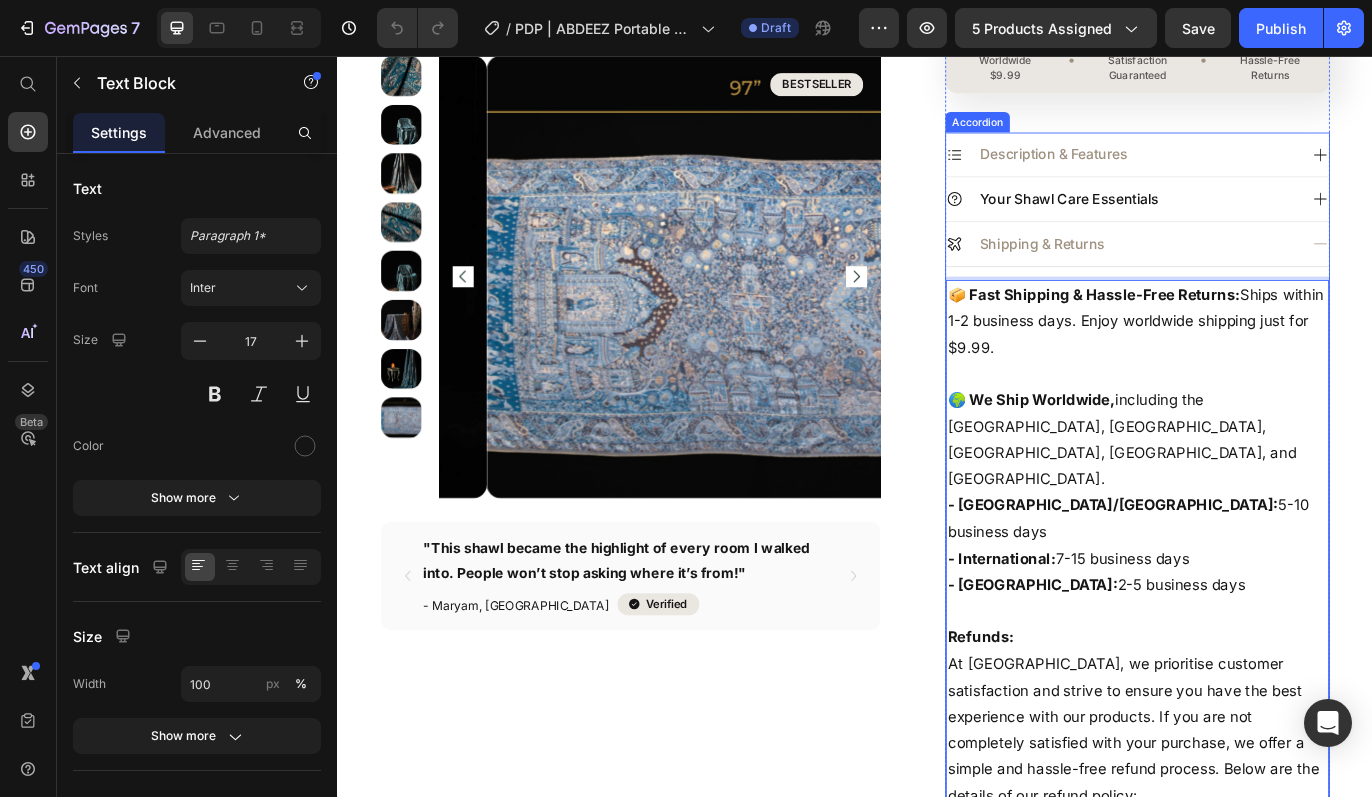 click 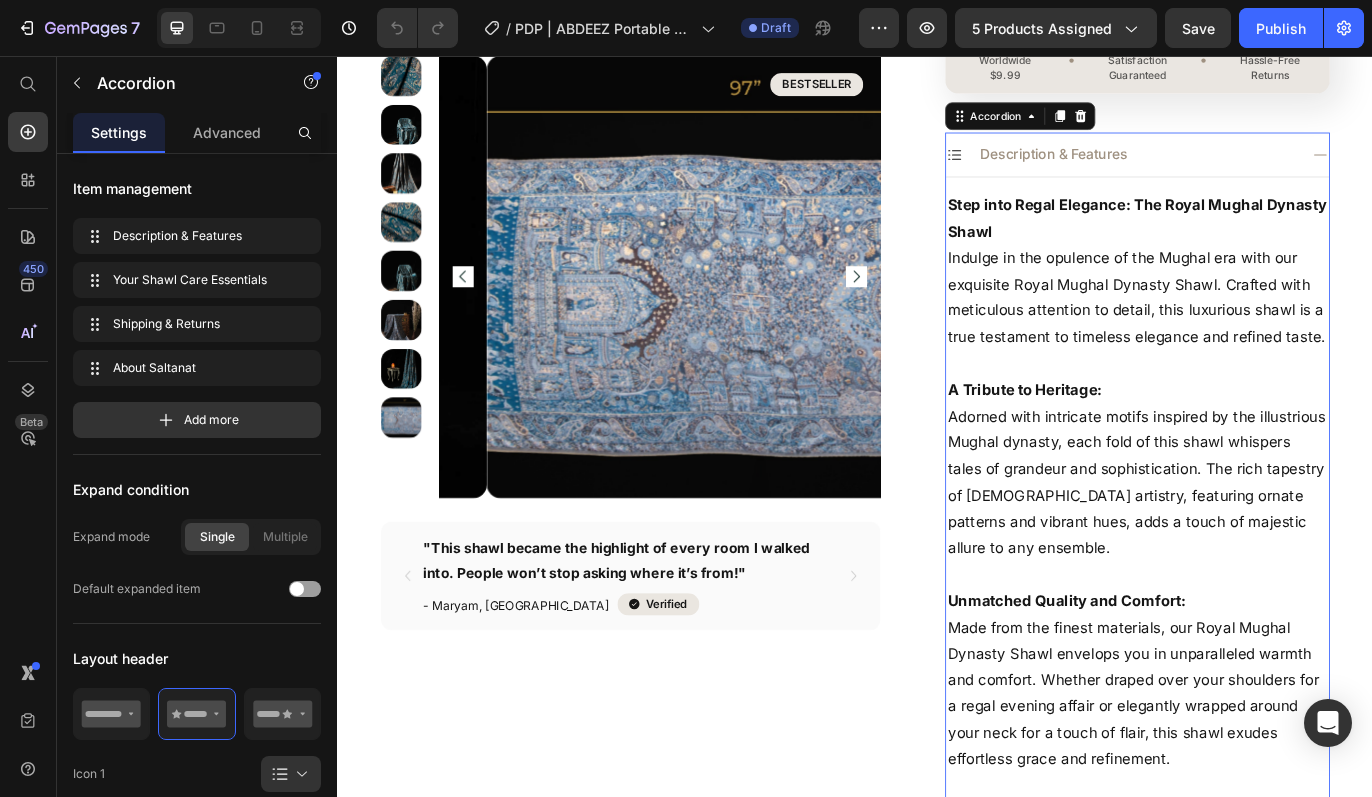 click 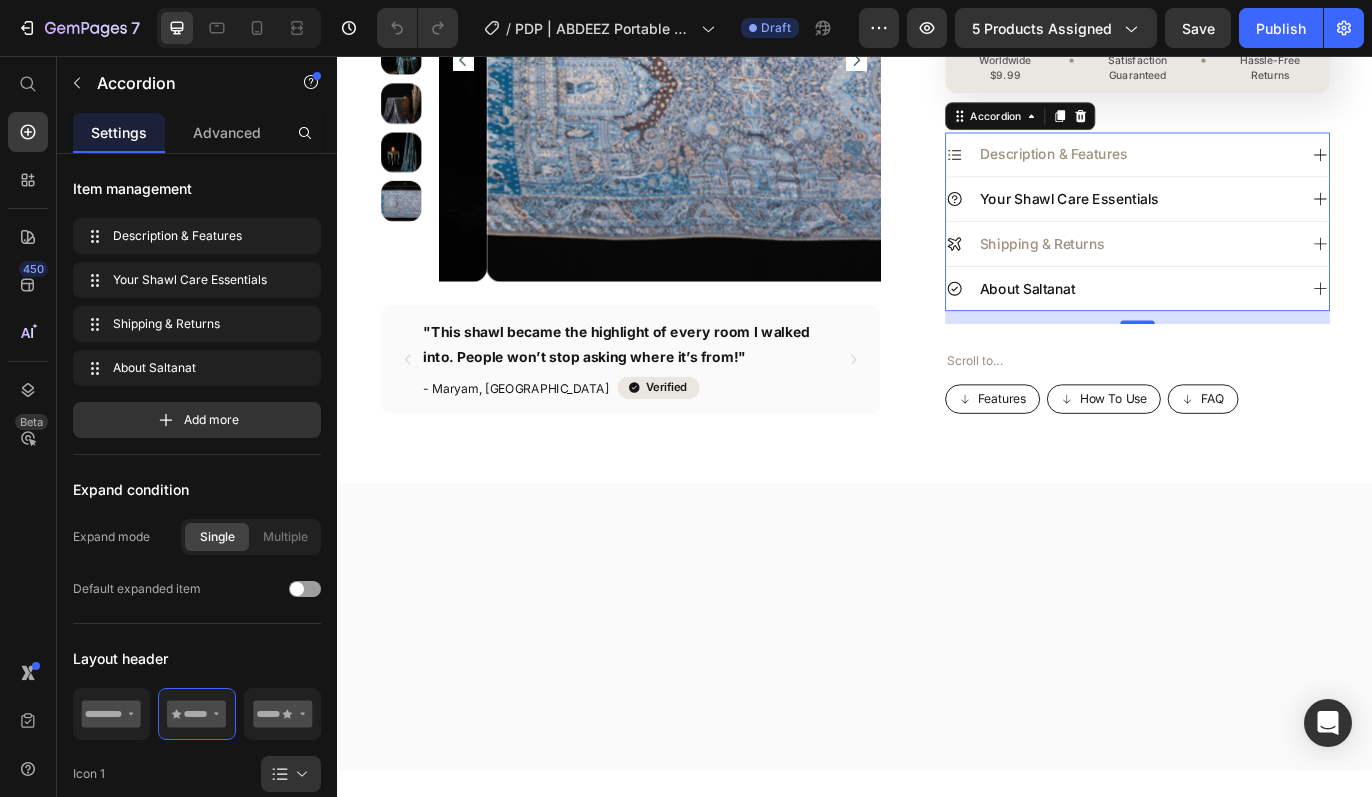 click 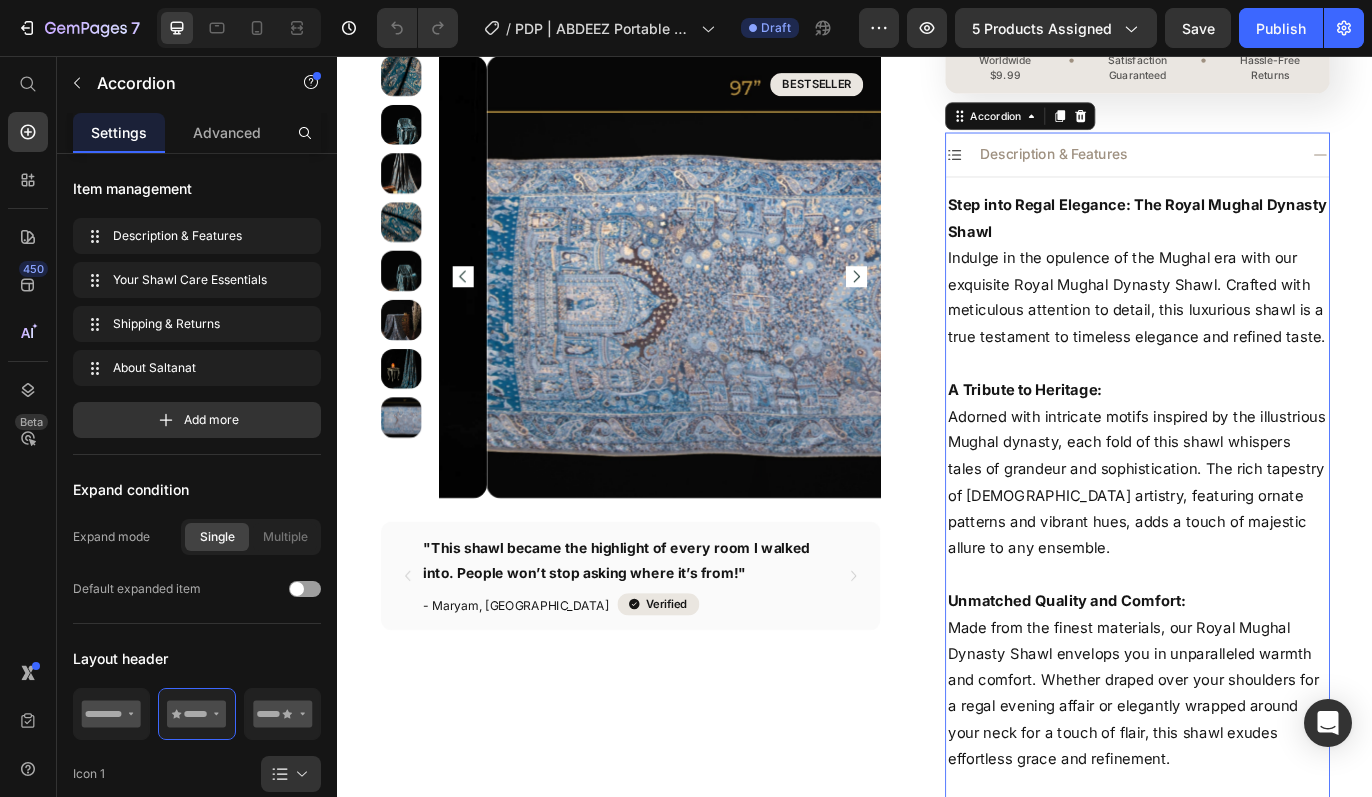 click 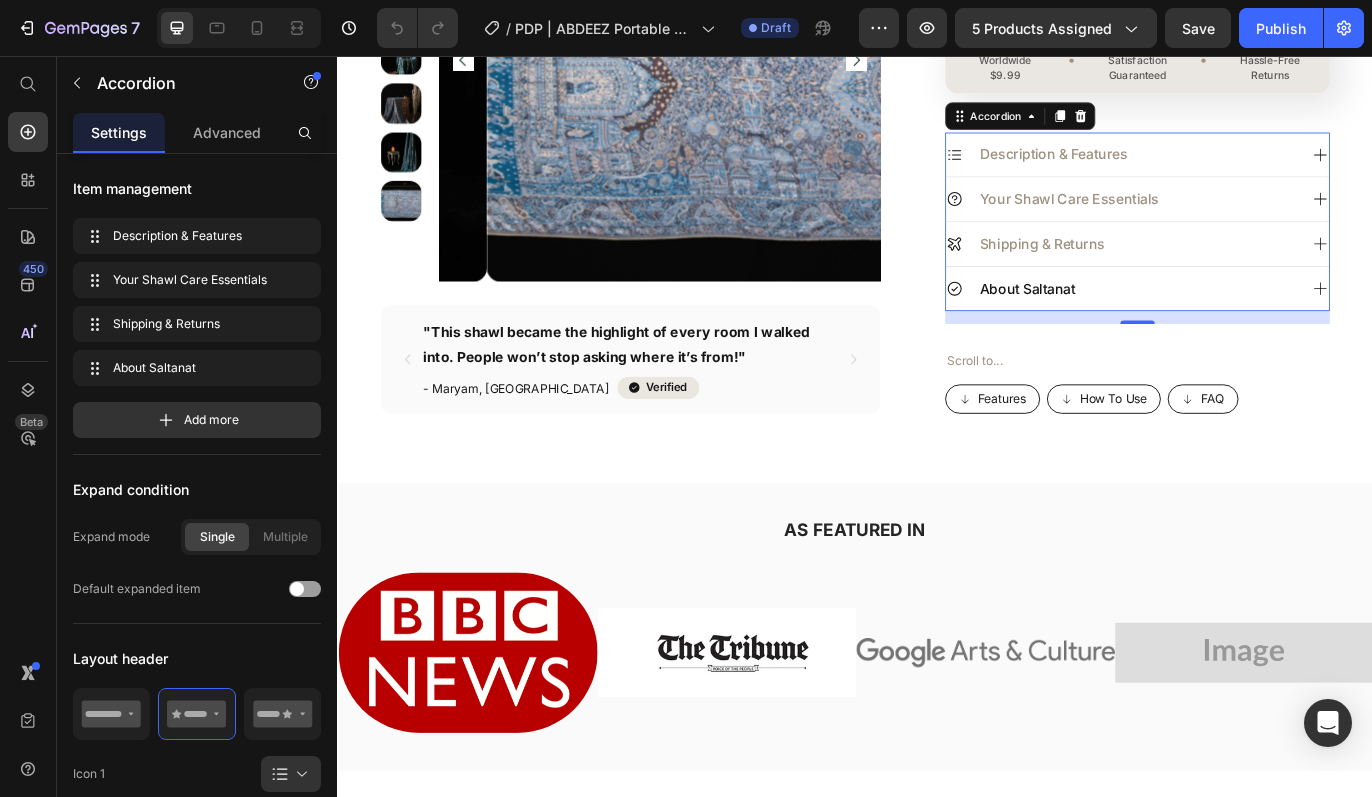 scroll, scrollTop: 785, scrollLeft: 0, axis: vertical 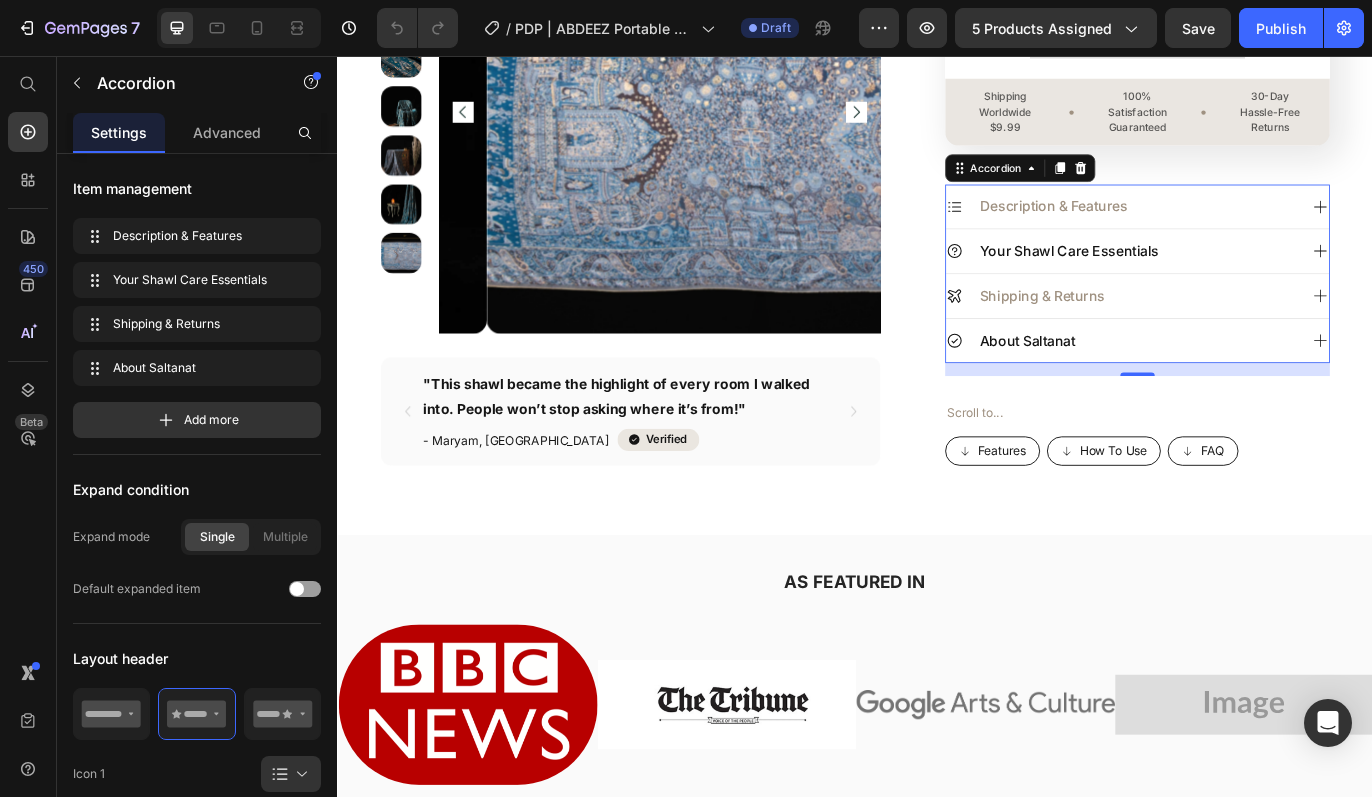 click 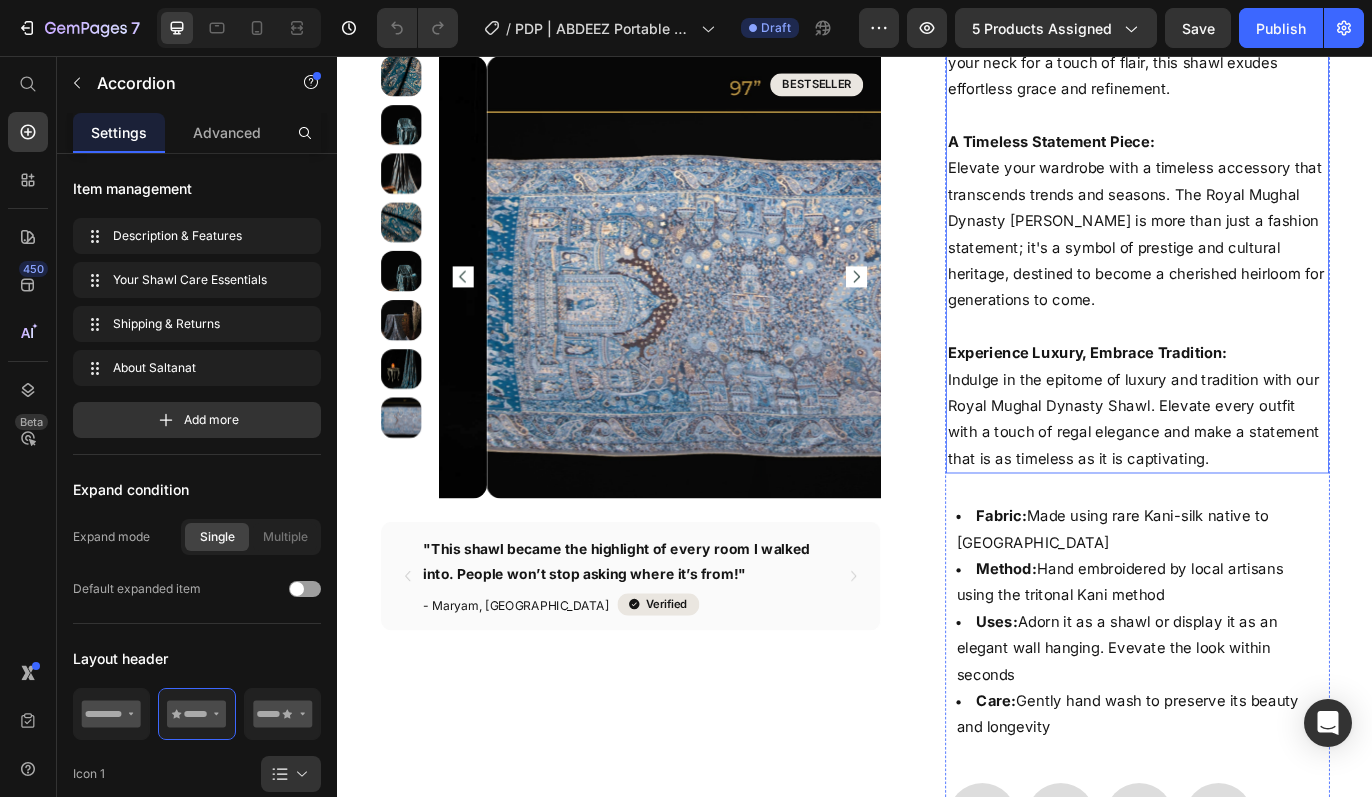 scroll, scrollTop: 1624, scrollLeft: 0, axis: vertical 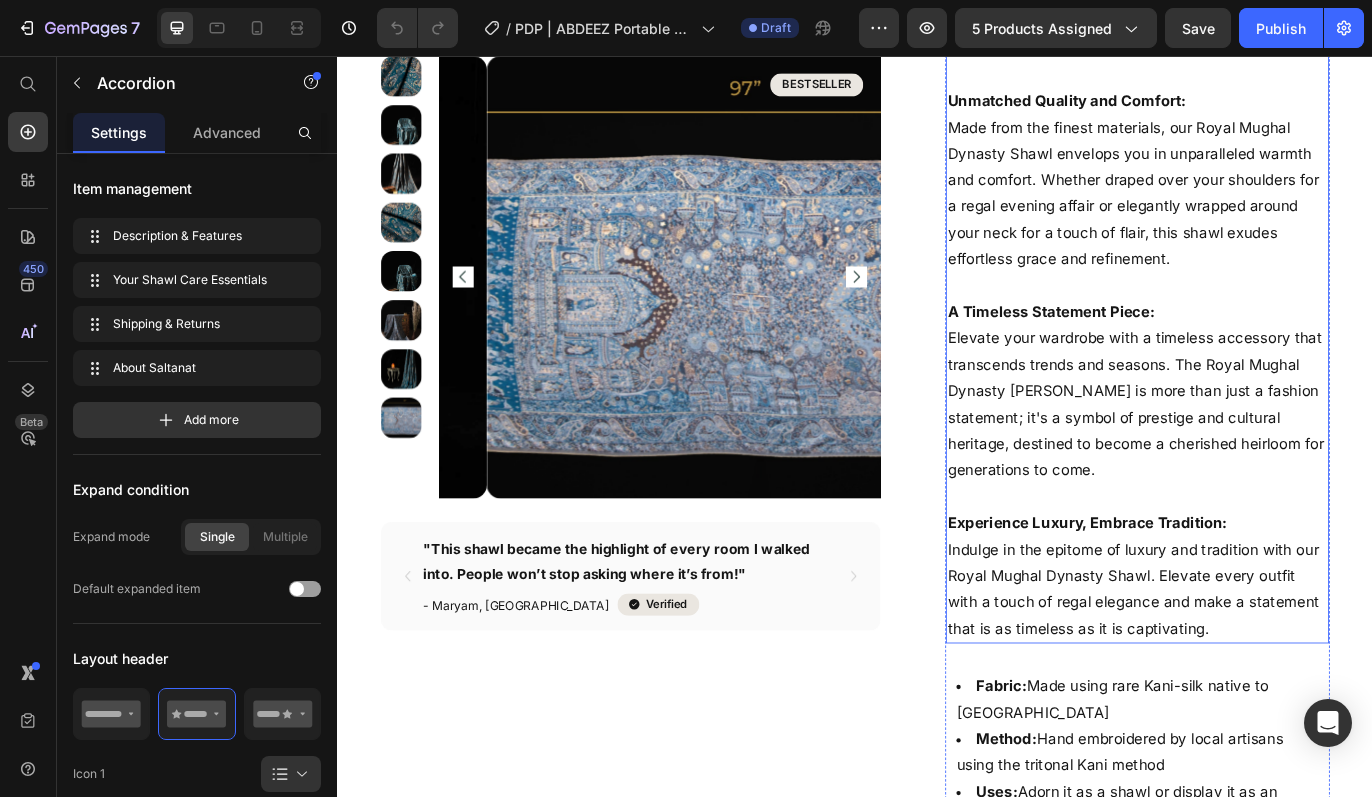 click on "Experience Luxury, Embrace Tradition: Indulge in the epitome of luxury and tradition with our Royal Mughal Dynasty Shawl. Elevate every outfit with a touch of regal elegance and make a statement that is as timeless as it is captivating." at bounding box center [1264, 658] 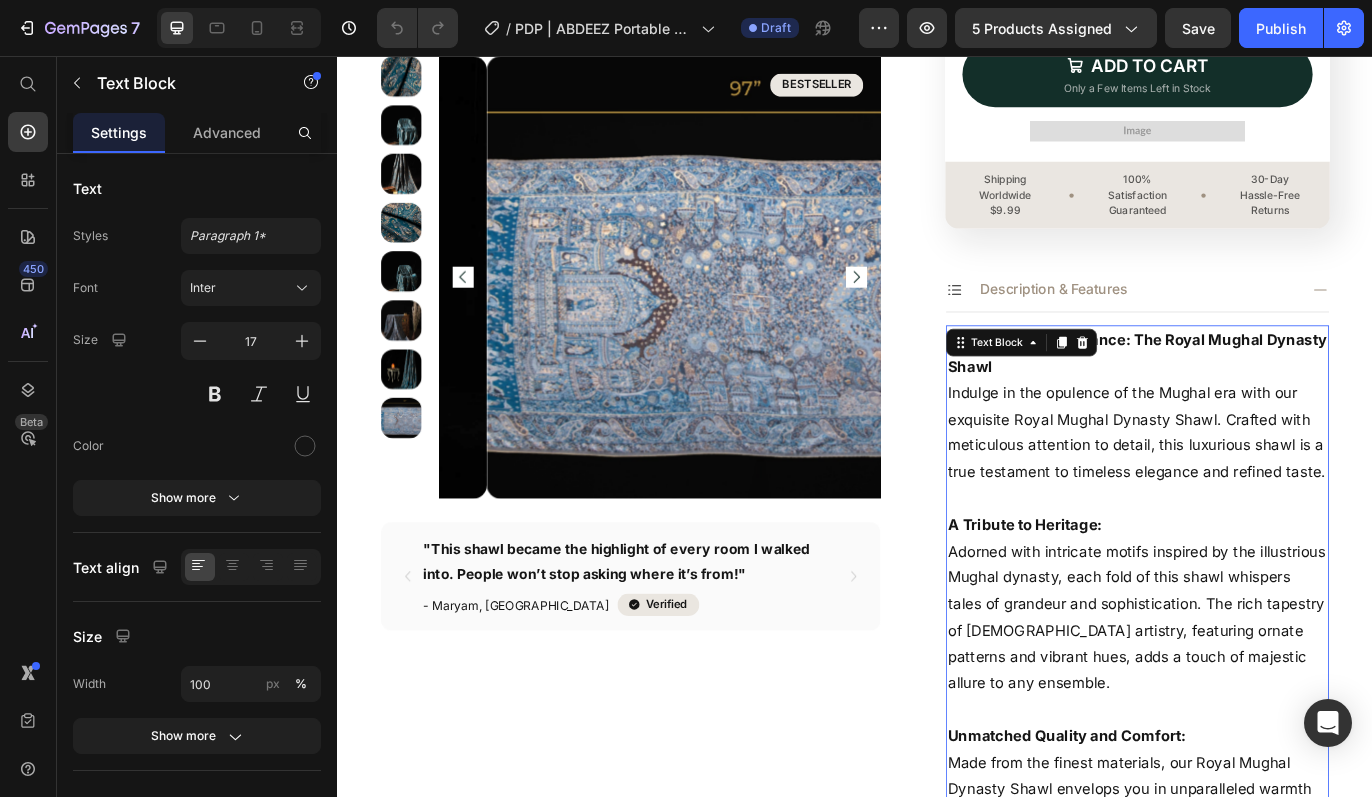 scroll, scrollTop: 688, scrollLeft: 0, axis: vertical 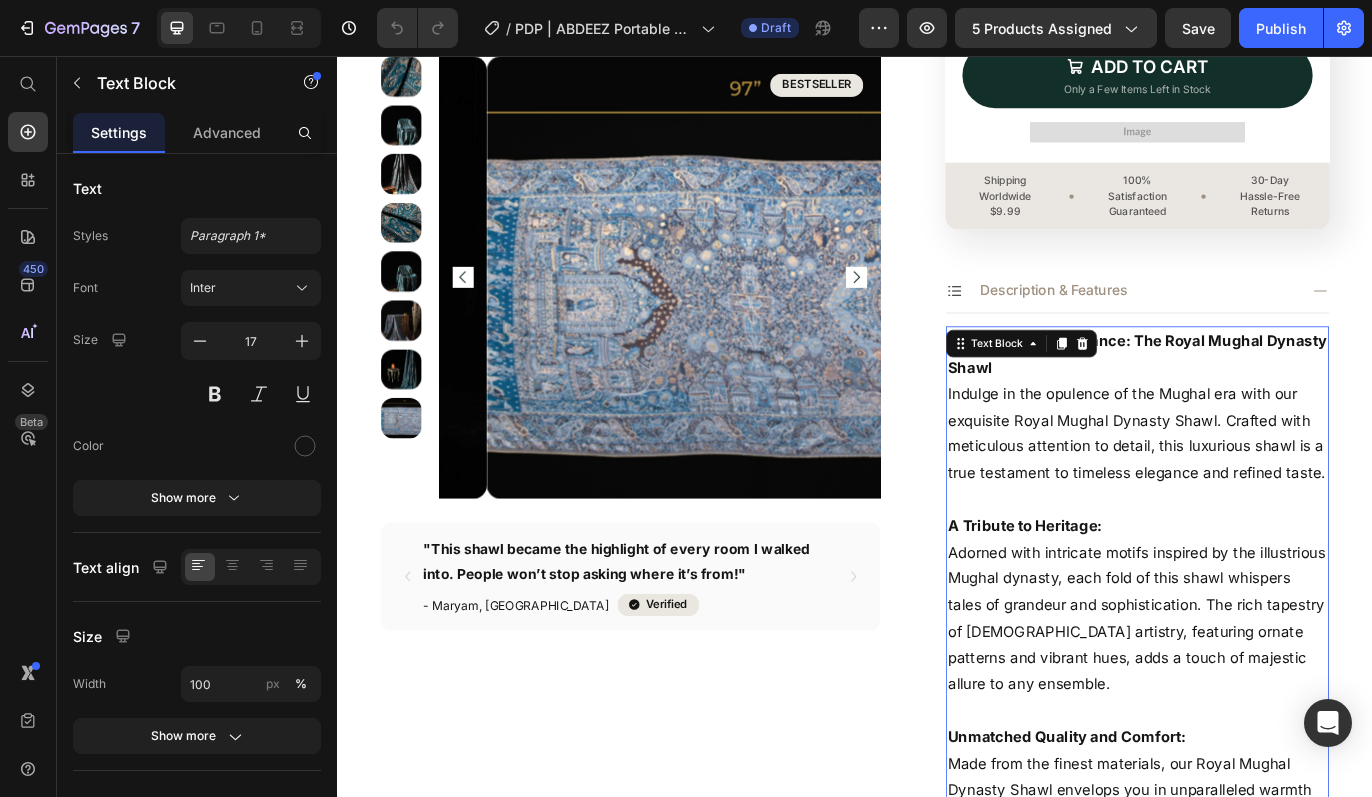 click on "Step into Regal Elegance: The Royal Mughal Dynasty Shawl Indulge in the opulence of the Mughal era with our exquisite Royal Mughal Dynasty Shawl. Crafted with meticulous attention to detail, this luxurious shawl is a true testament to timeless elegance and refined taste. A Tribute to Heritage: Adorned with intricate motifs inspired by the illustrious Mughal dynasty, each fold of this shawl whispers tales of grandeur and sophistication. The rich tapestry of [DEMOGRAPHIC_DATA] artistry, featuring ornate patterns and vibrant hues, adds a touch of majestic allure to any ensemble." at bounding box center (1264, 600) 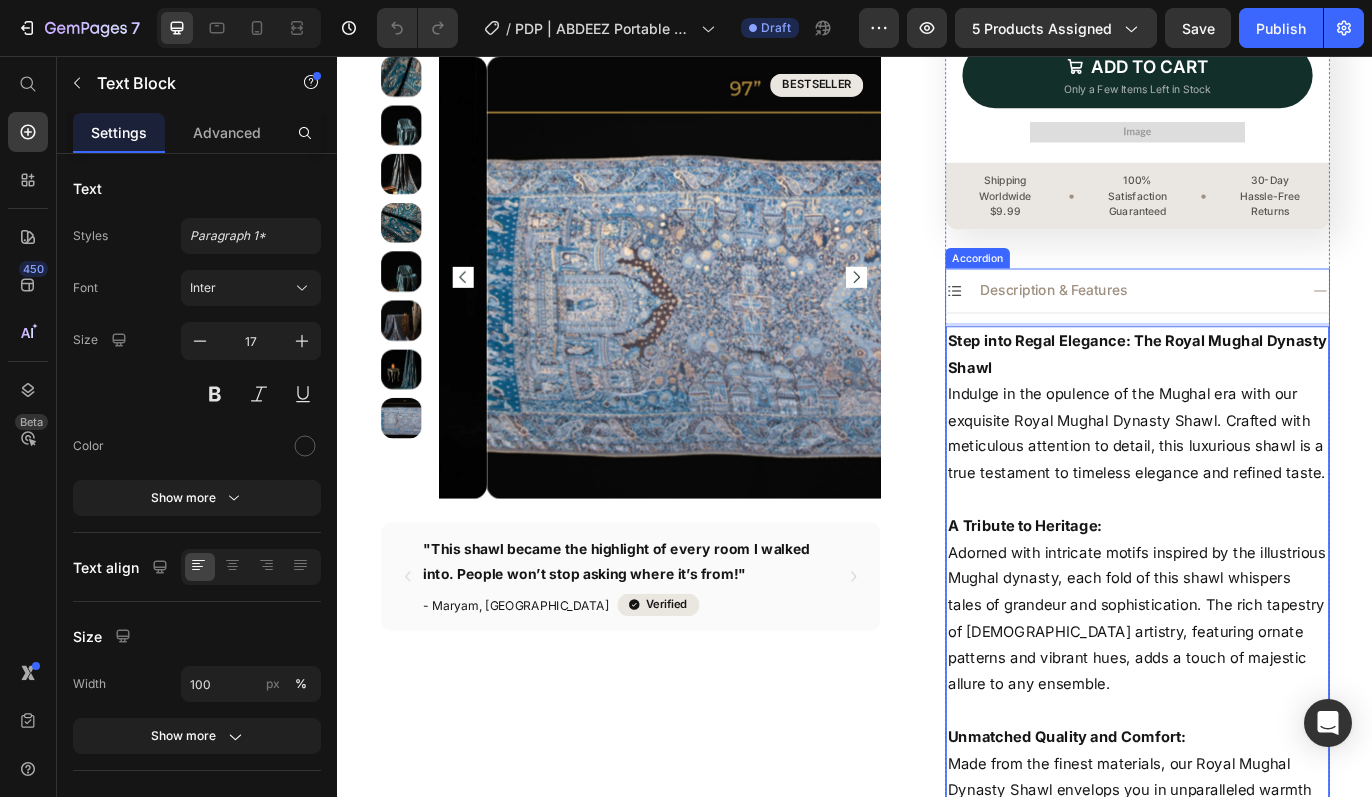 click 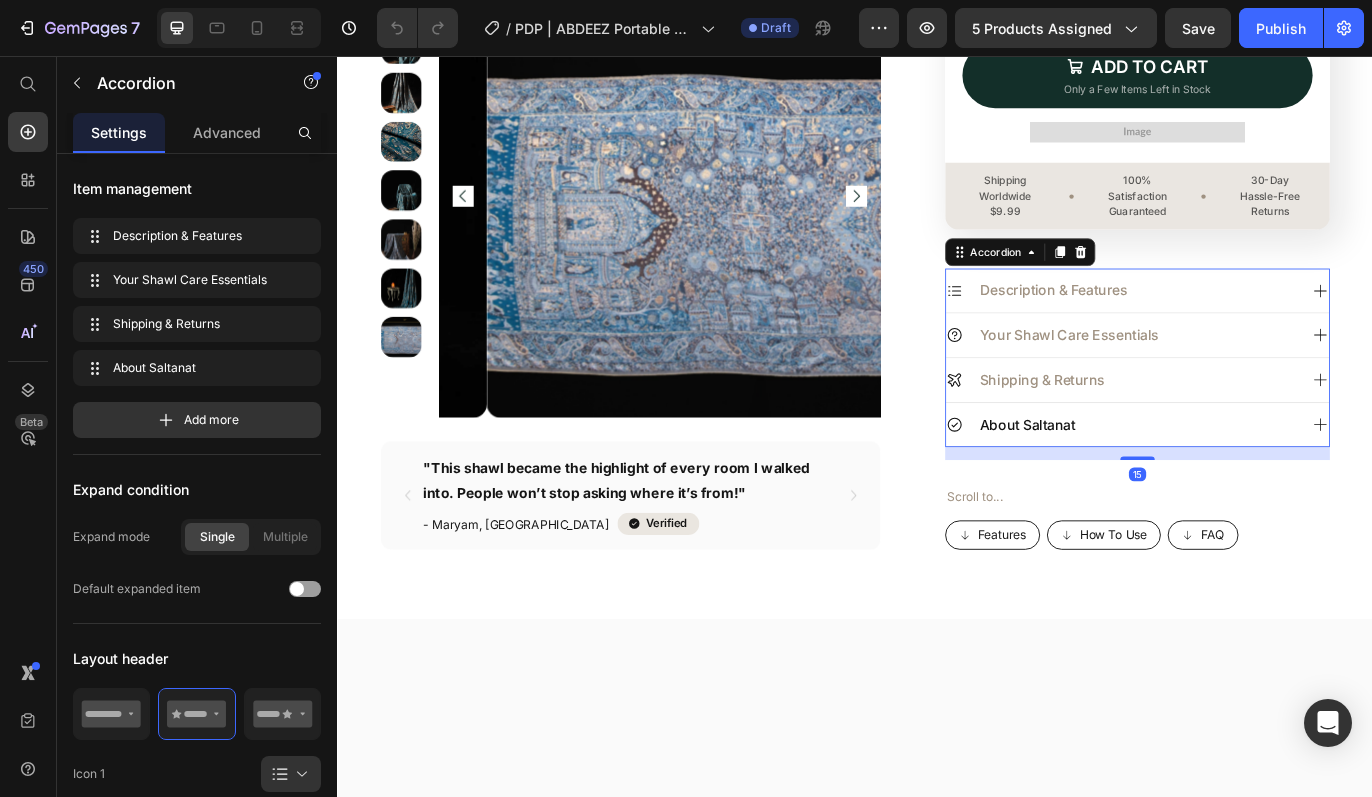 click 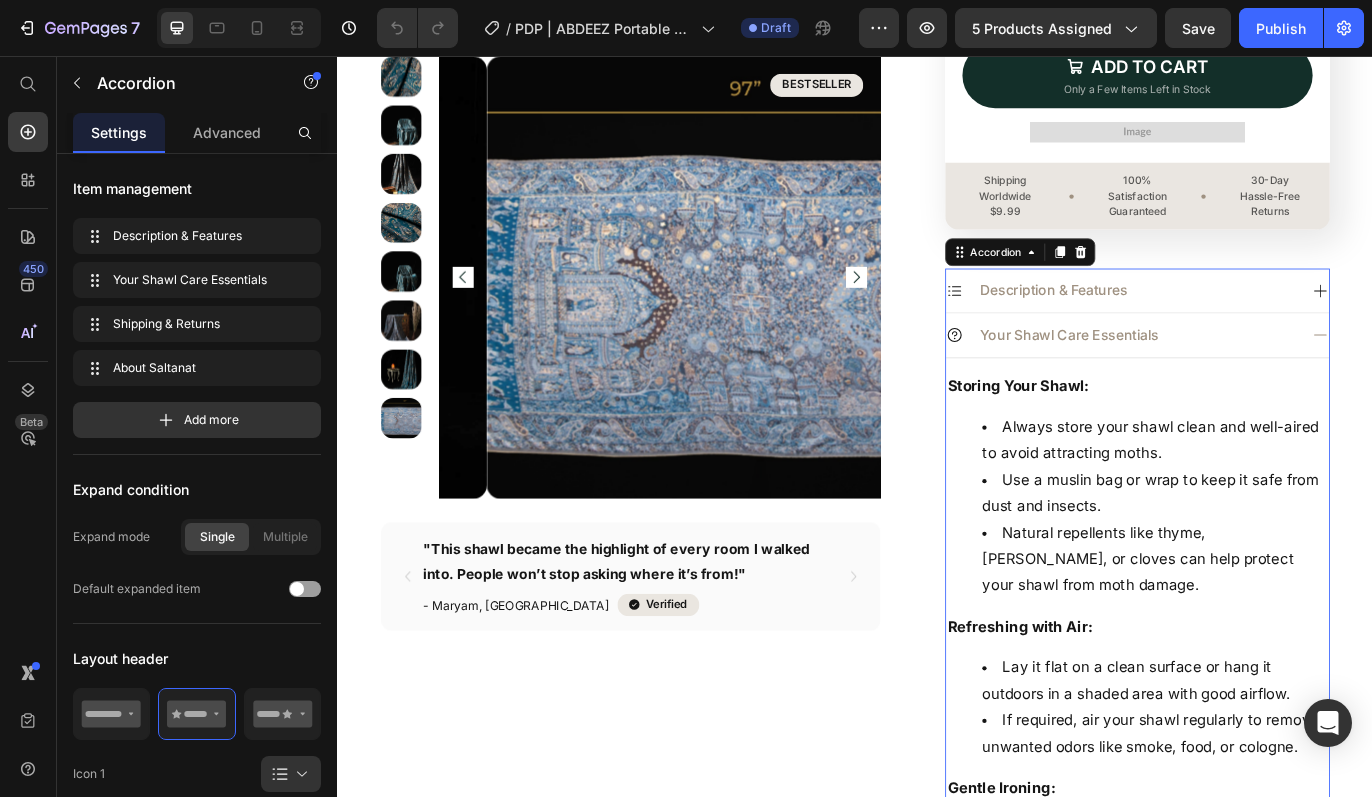 click 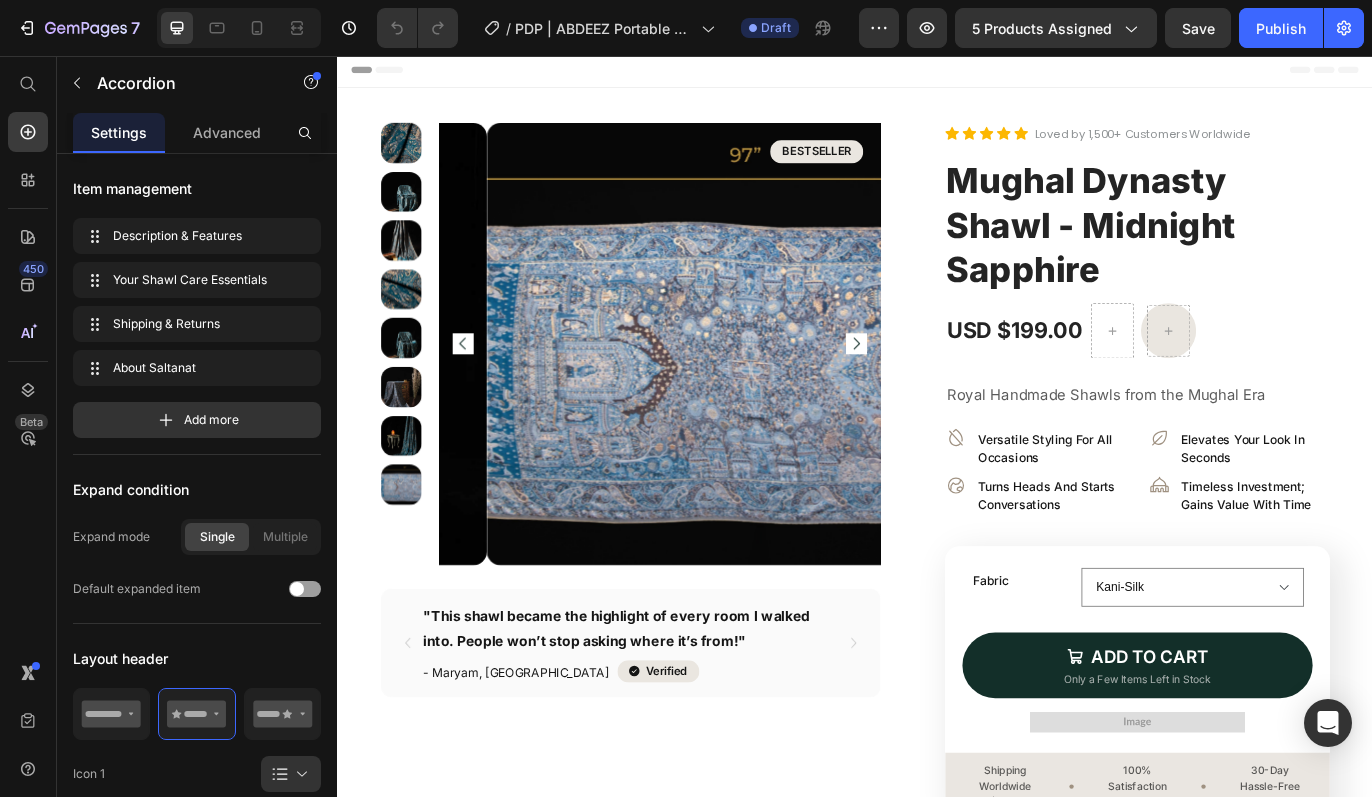 scroll, scrollTop: 0, scrollLeft: 0, axis: both 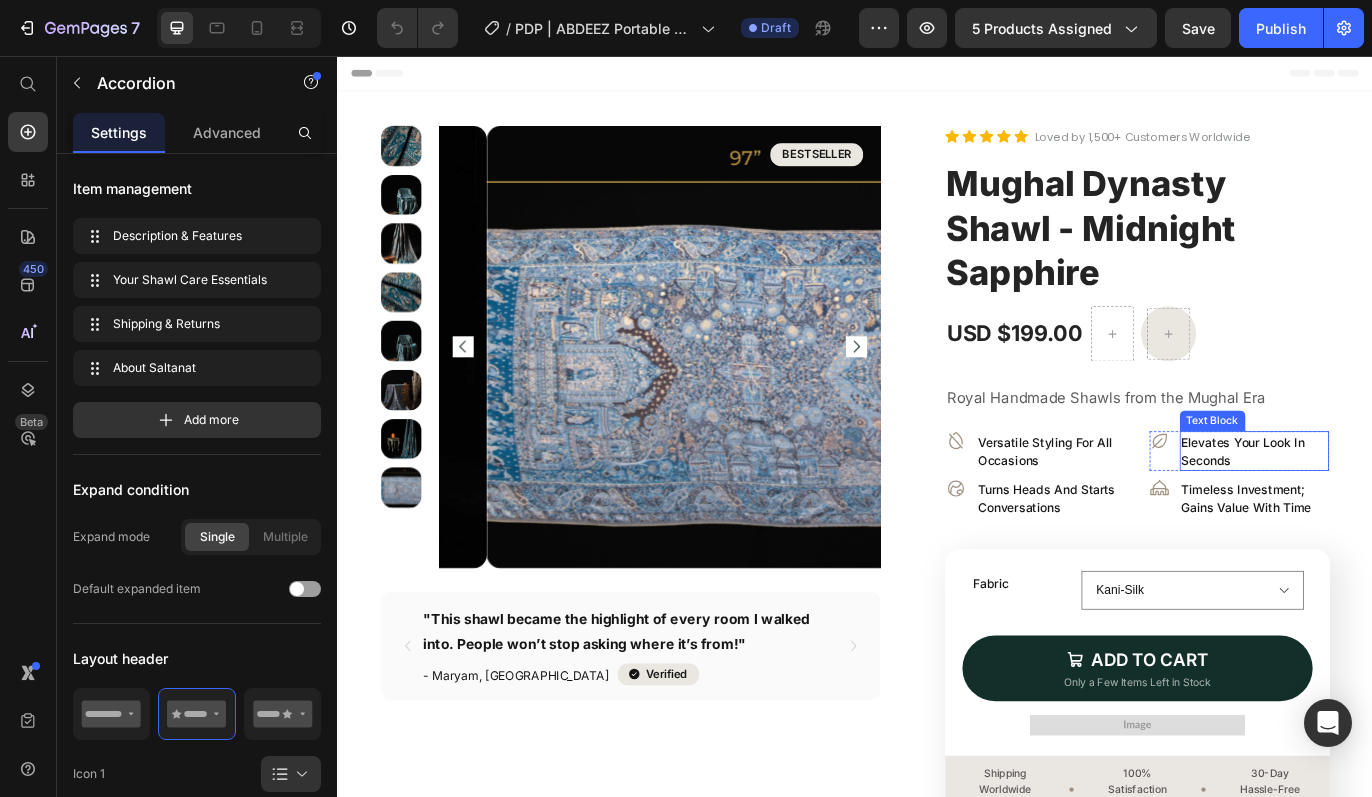 click on "Elevates your look in seconds" at bounding box center (1399, 514) 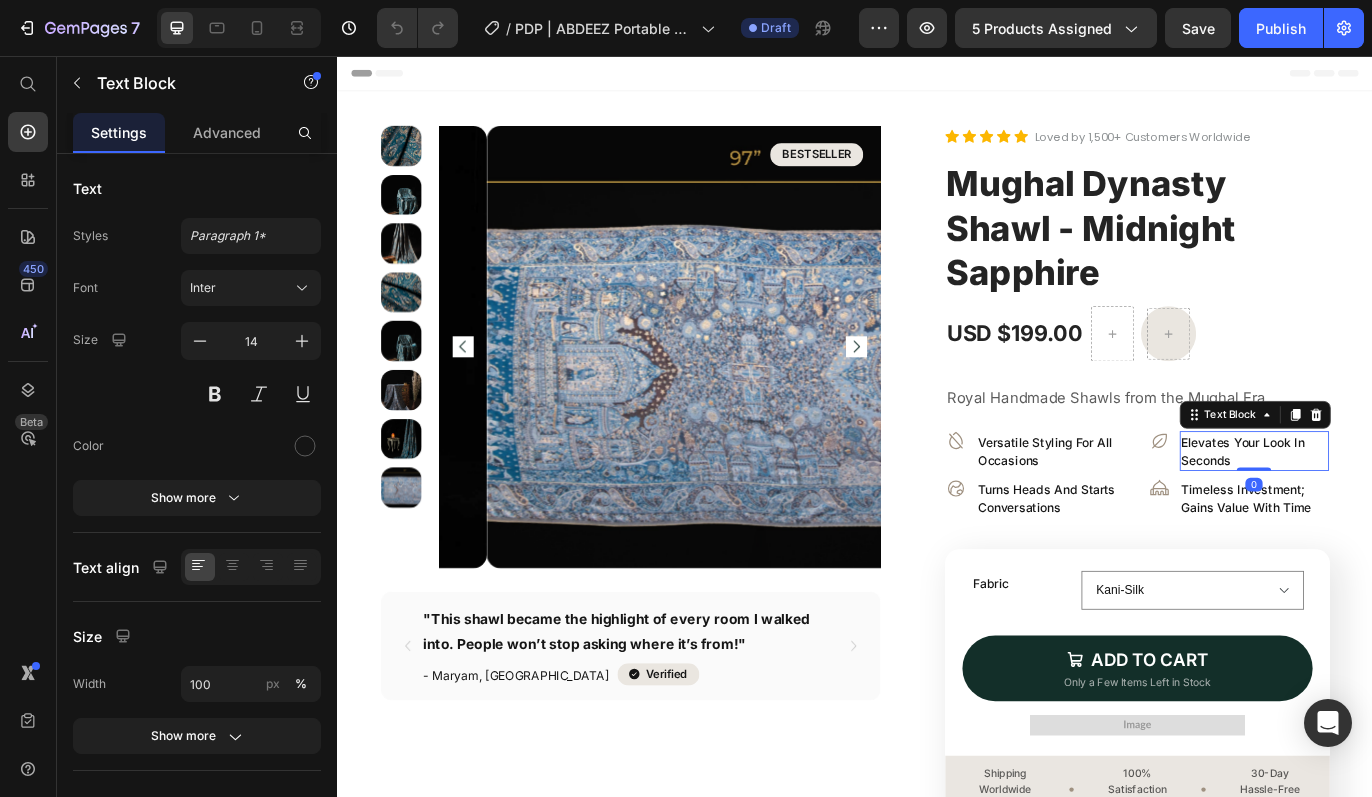 click on "Elevates your look in seconds" at bounding box center (1399, 514) 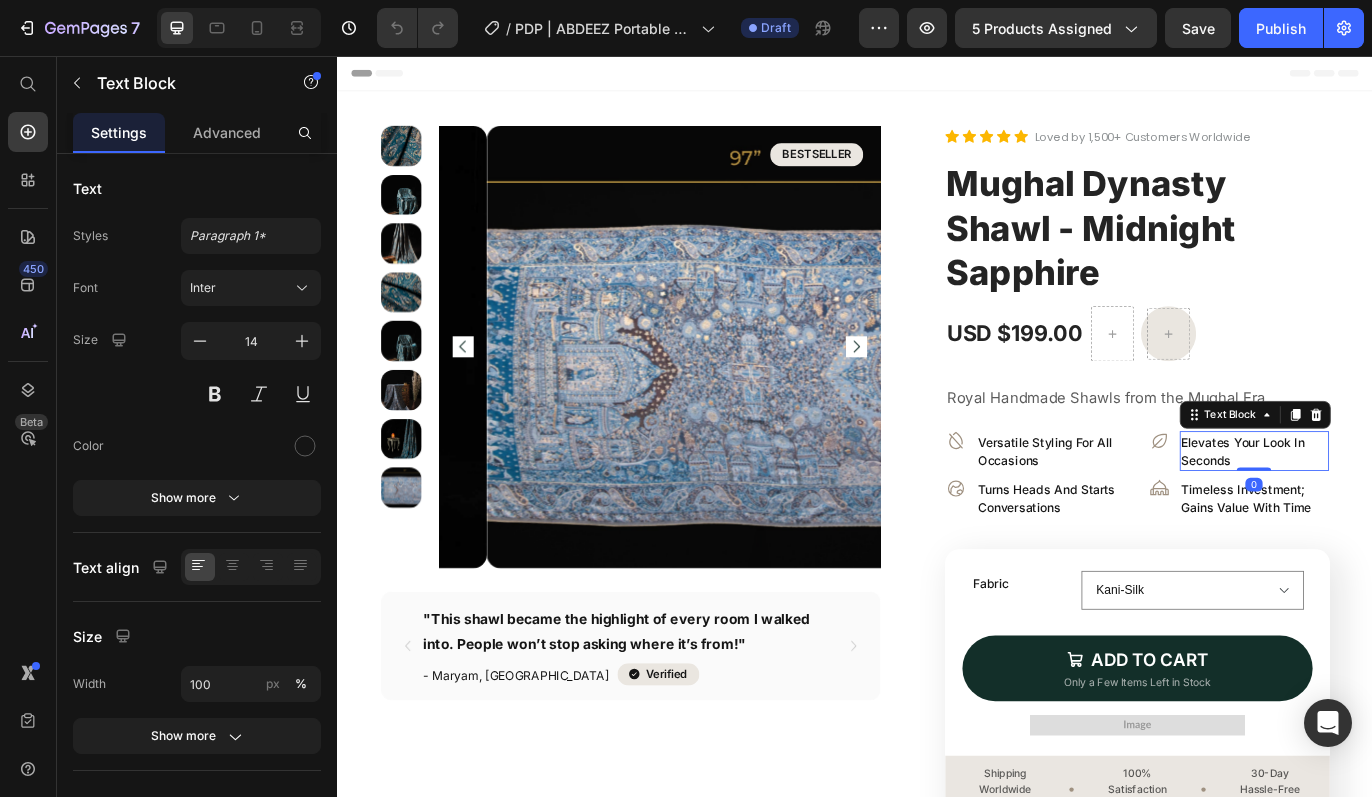 click on "Elevates your look in seconds" at bounding box center (1399, 514) 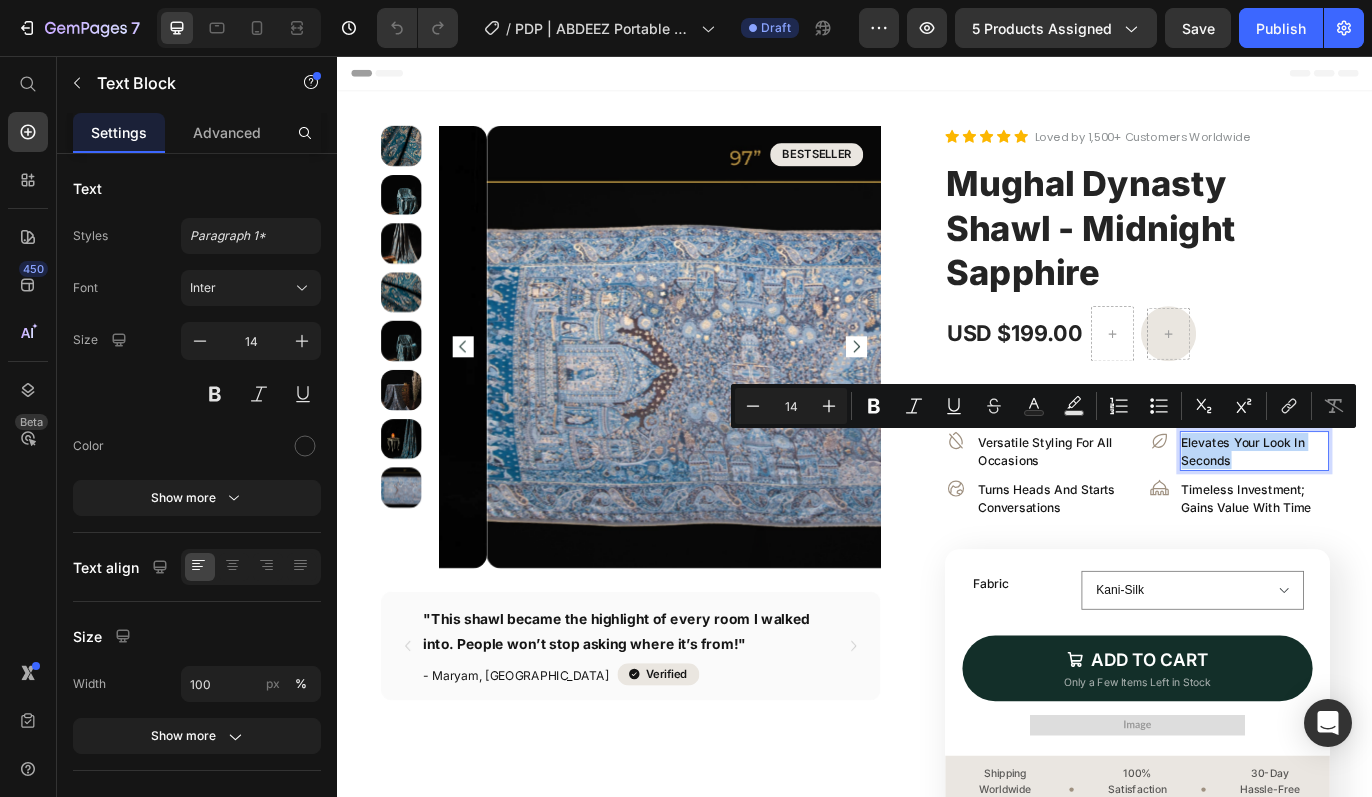 copy on "Elevates your look in seconds" 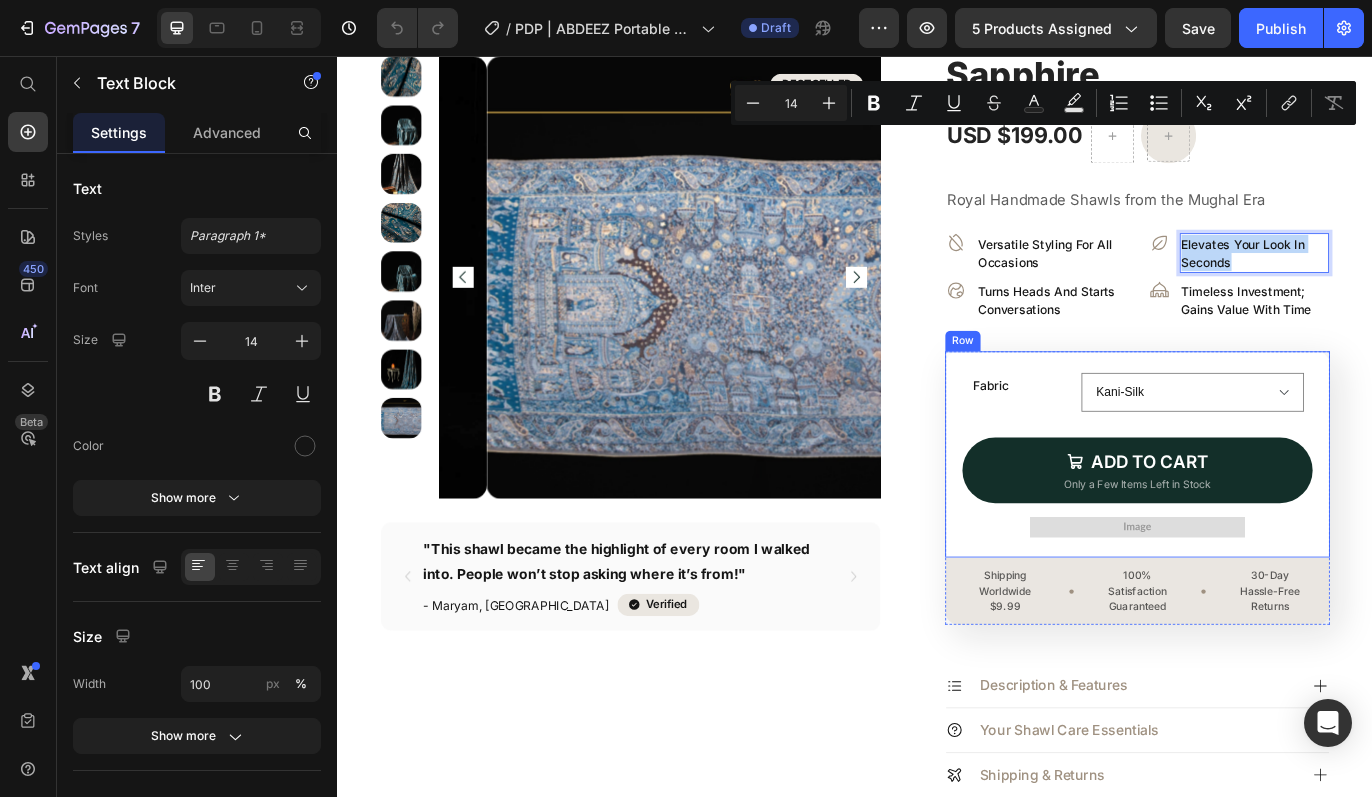 scroll, scrollTop: 382, scrollLeft: 0, axis: vertical 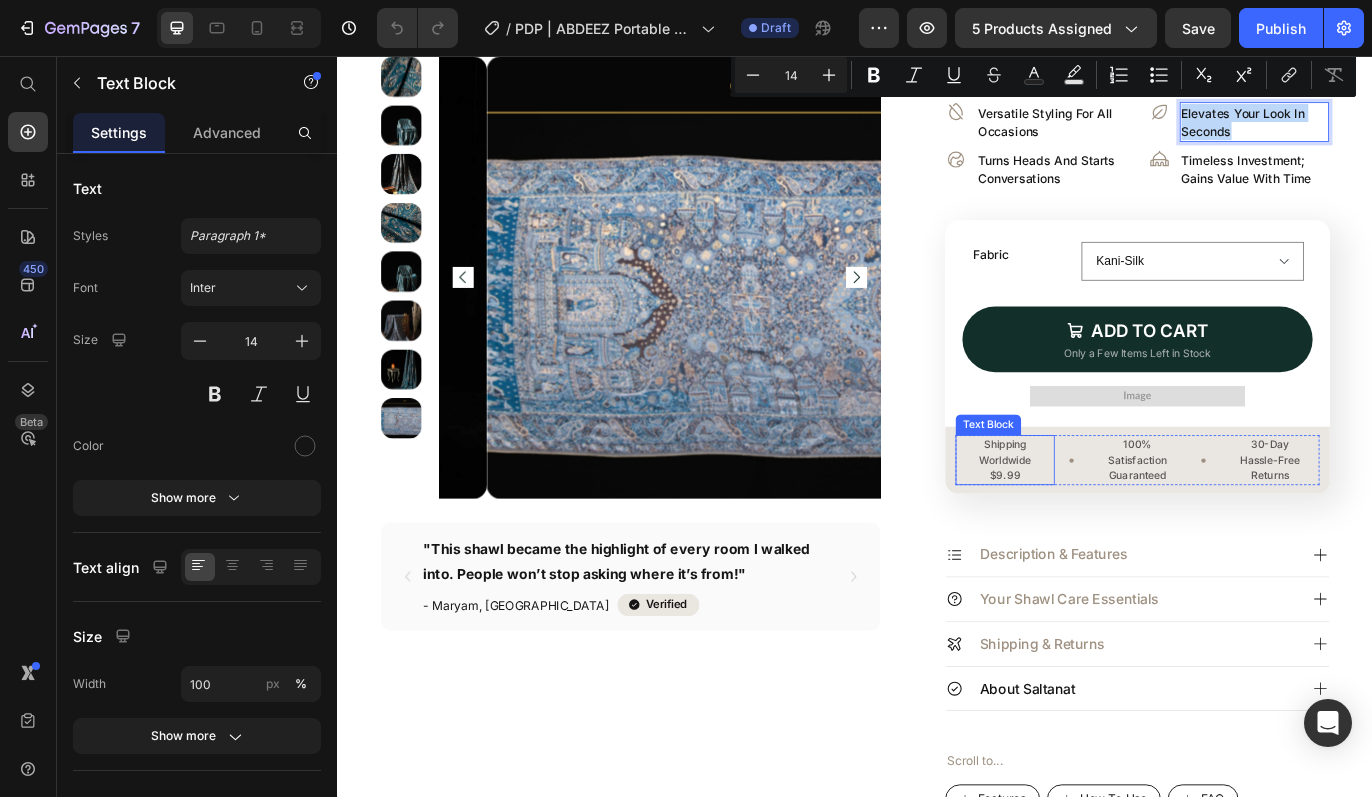 click on "Shipping Worldwide $9.99" at bounding box center (1111, 524) 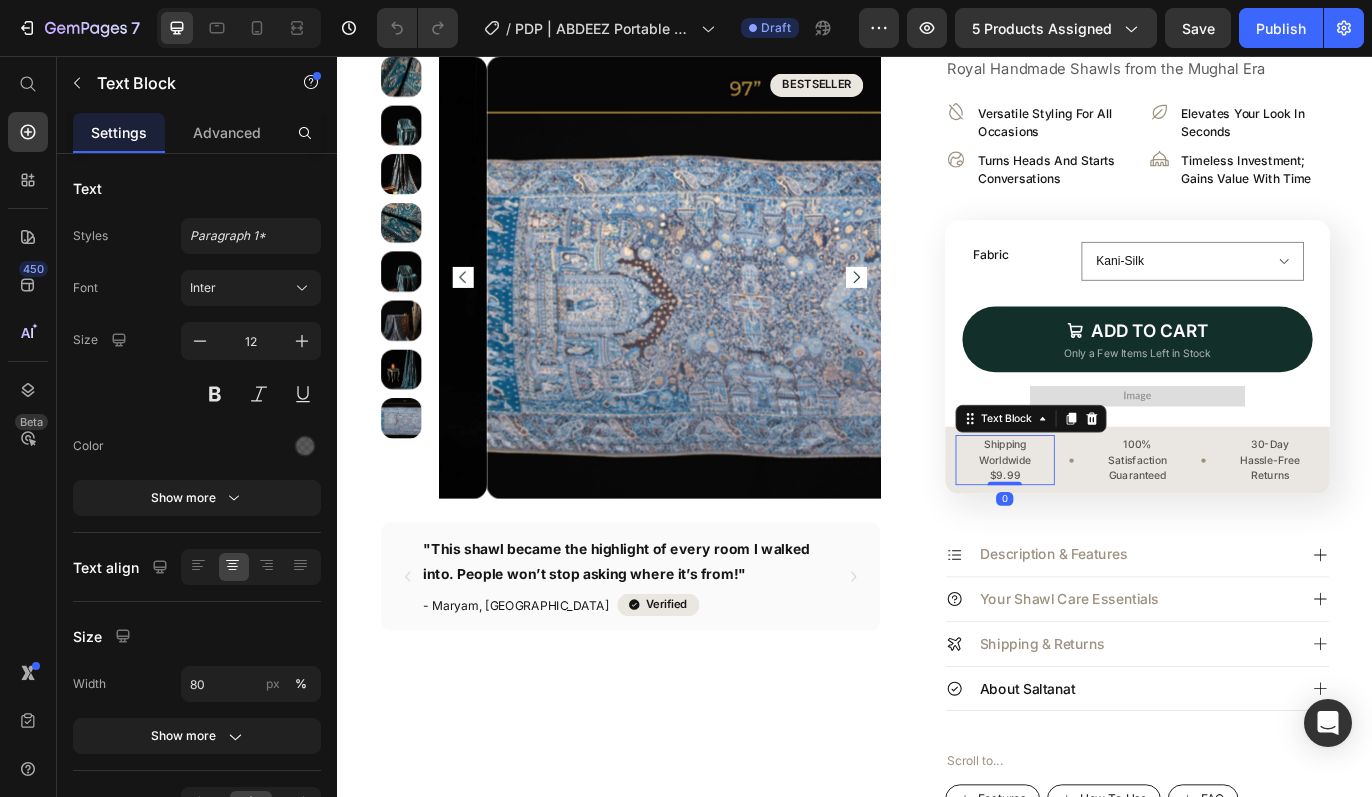 click on "Shipping Worldwide $9.99" at bounding box center (1111, 524) 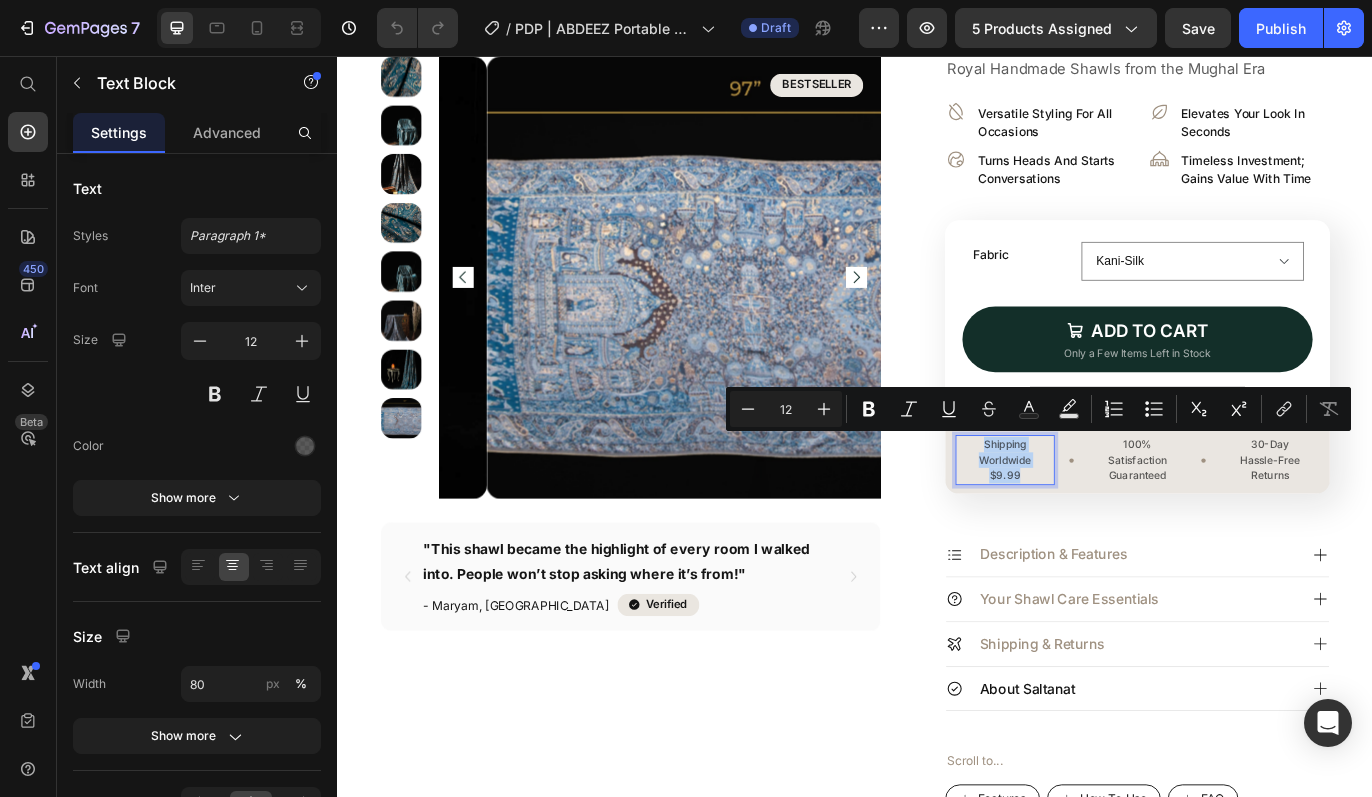 copy on "Shipping Worldwide $9.99" 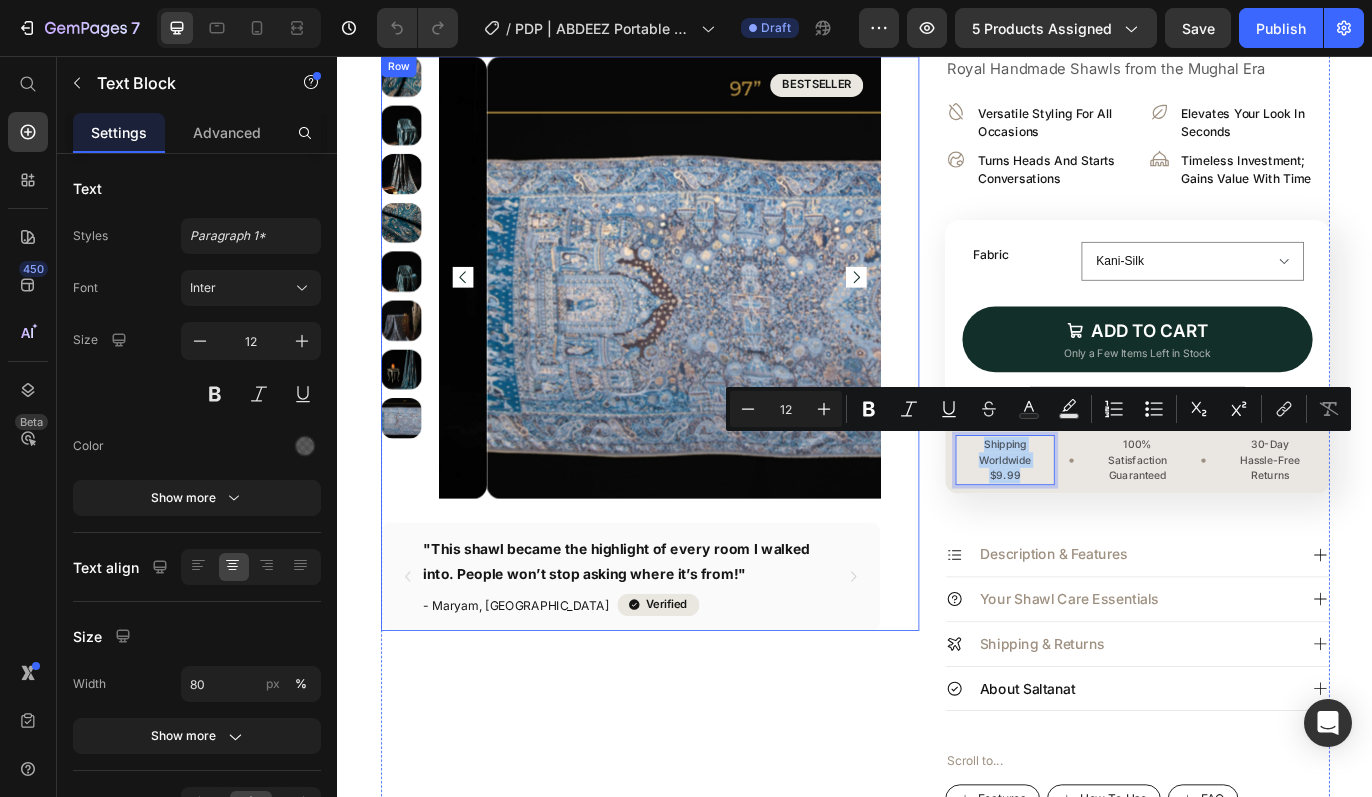 click on "Product Images BESTSELLER Text Block Row
"This shawl became the highlight of every room I walked into. People won’t stop asking where it’s from!" Text Block - Maryam, London Text Block
Icon Verified Text Block Row Row Row "I am going to give these out to my family for Eid gifts. This is a very useful gift." Text Block - [PERSON_NAME] Text Block
Icon Verified Text Block Row Row Row "I couldn't ask for anything better. Compact and discreet. No more water bottles! 😀" Text Block - [PERSON_NAME] Text Block
Icon Verified Text Block [GEOGRAPHIC_DATA]
[GEOGRAPHIC_DATA]" at bounding box center [699, 389] 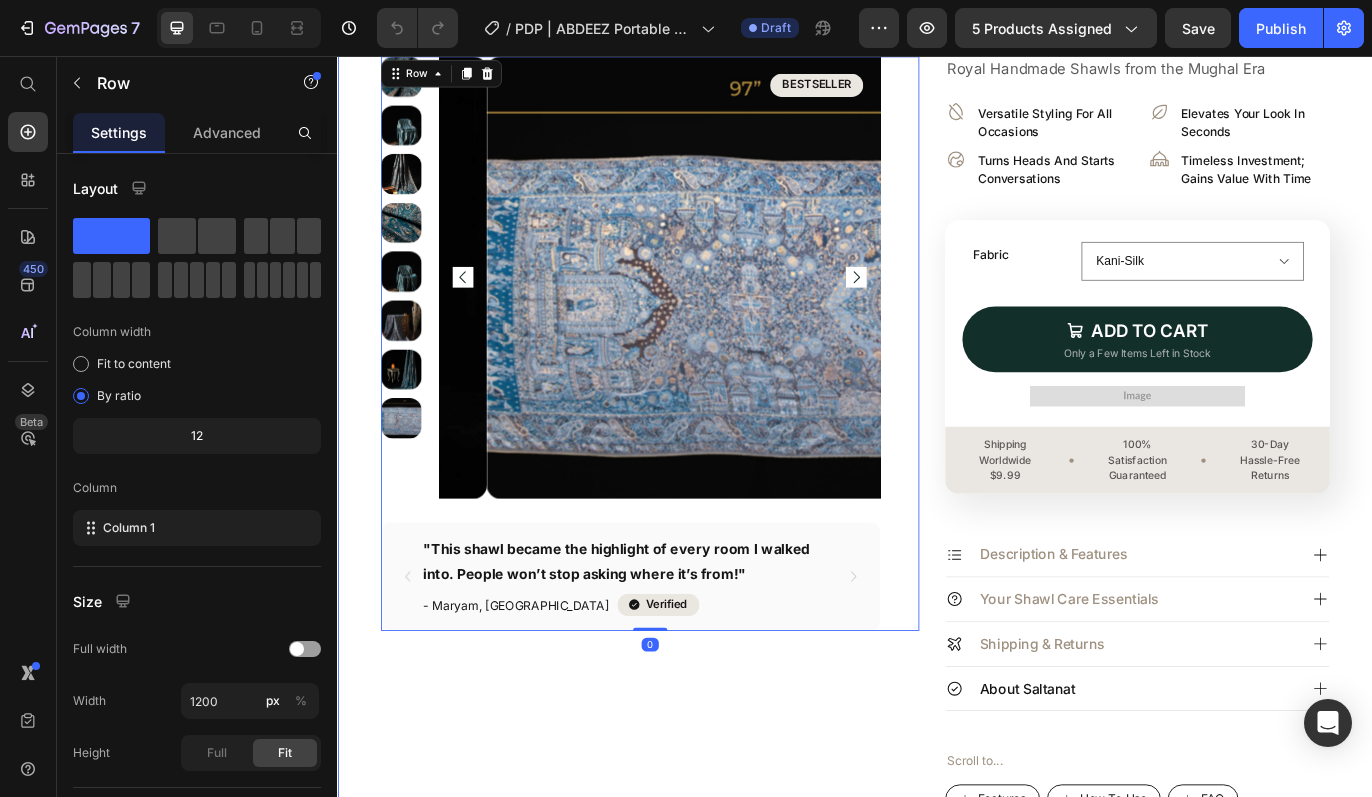 click on "Product Images BESTSELLER Text Block Row
"This shawl became the highlight of every room I walked into. People won’t stop asking where it’s from!" Text Block - Maryam, London Text Block
Icon Verified Text Block Row Row Row "I am going to give these out to my family for Eid gifts. This is a very useful gift." Text Block - [PERSON_NAME] Text Block
Icon Verified Text Block Row Row Row "I couldn't ask for anything better. Compact and discreet. No more water bottles! 😀" Text Block - [PERSON_NAME] Text Block
Icon Verified Text Block [GEOGRAPHIC_DATA]
Carousel Row Row   0 Icon Icon Icon Icon Icon Icon List Loved by 1,500+ Customers Worldwide Button Row Mughal Dynasty Shawl - Midnight Sapphire Heading USD $199.00 Product Price
Row Row Royal Handmade Shawls from the Mughal Era Text Block
Icon" at bounding box center (937, 364) 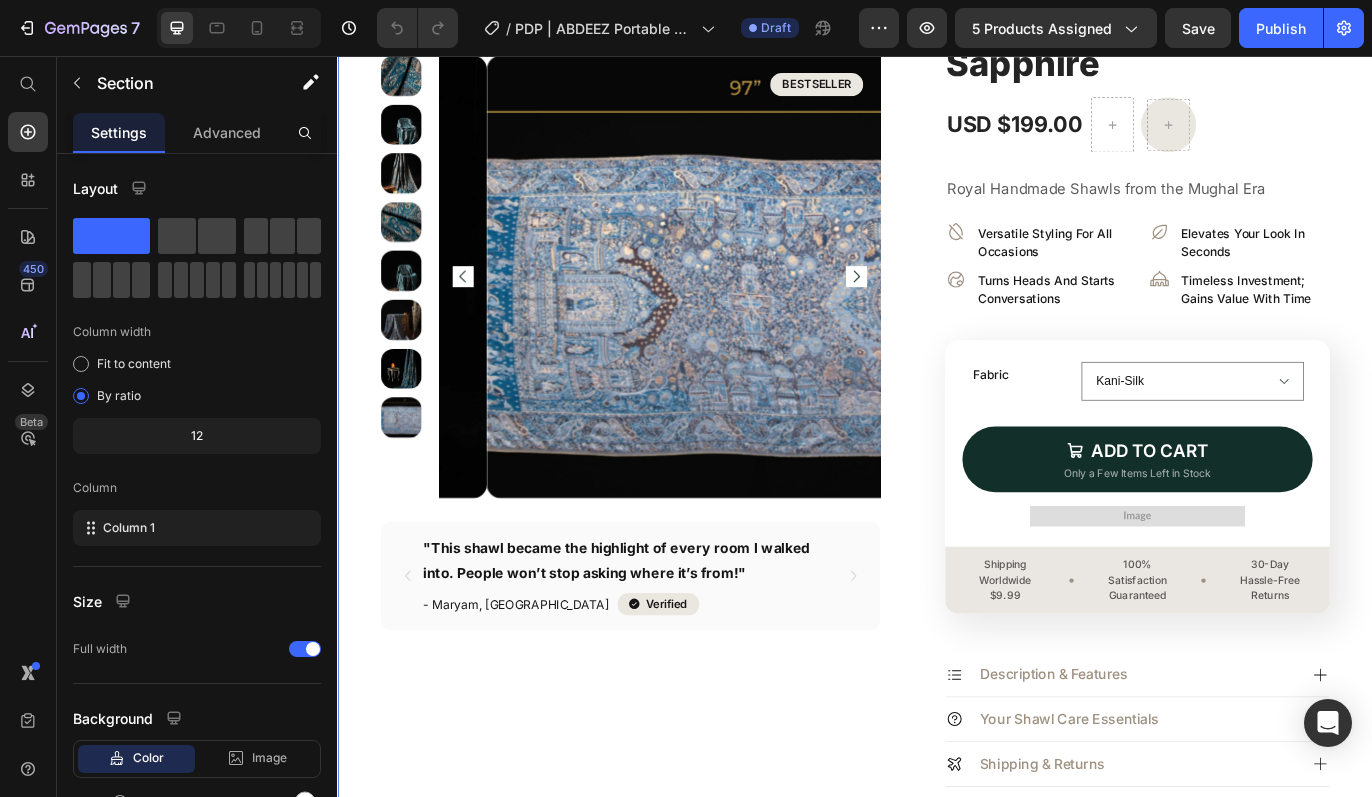 scroll, scrollTop: 221, scrollLeft: 0, axis: vertical 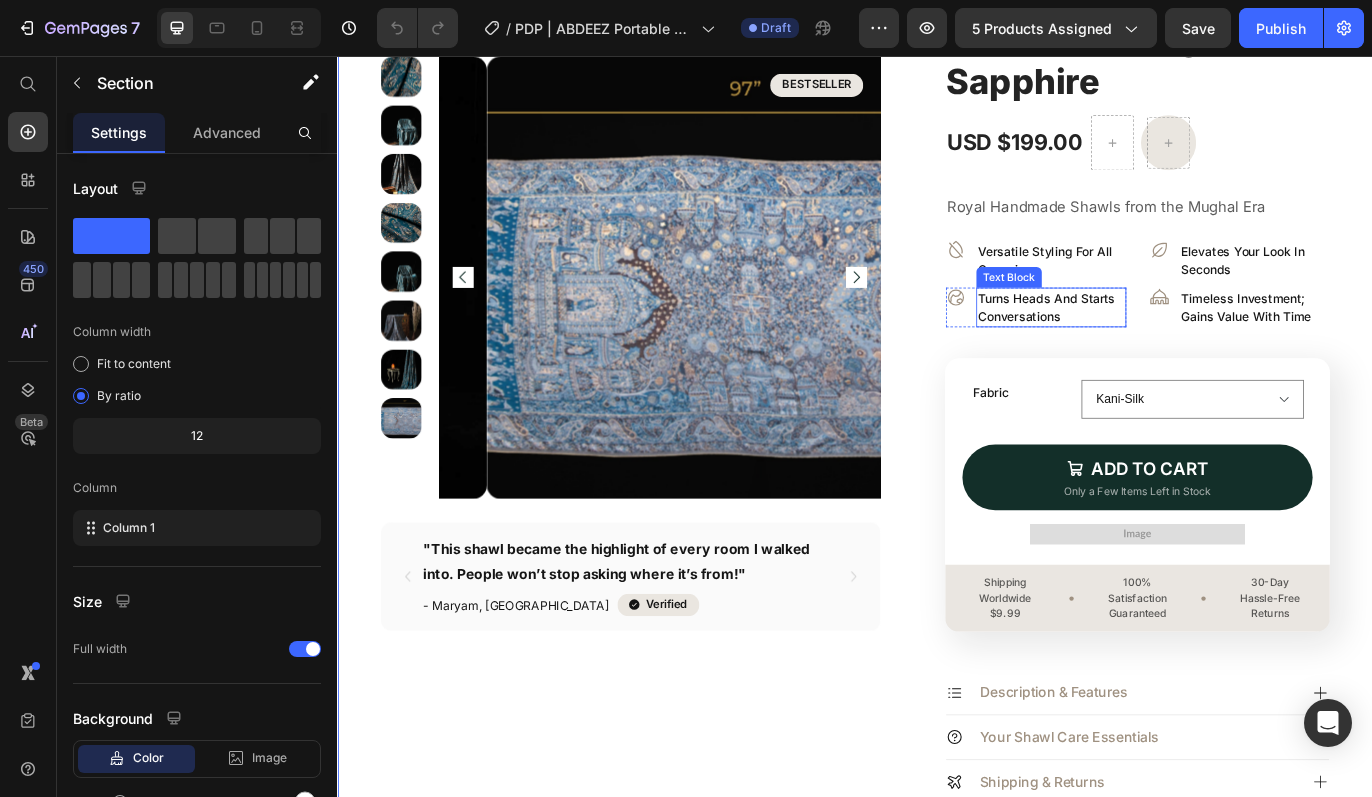 click on "Turns heads and starts conversations" at bounding box center (1163, 348) 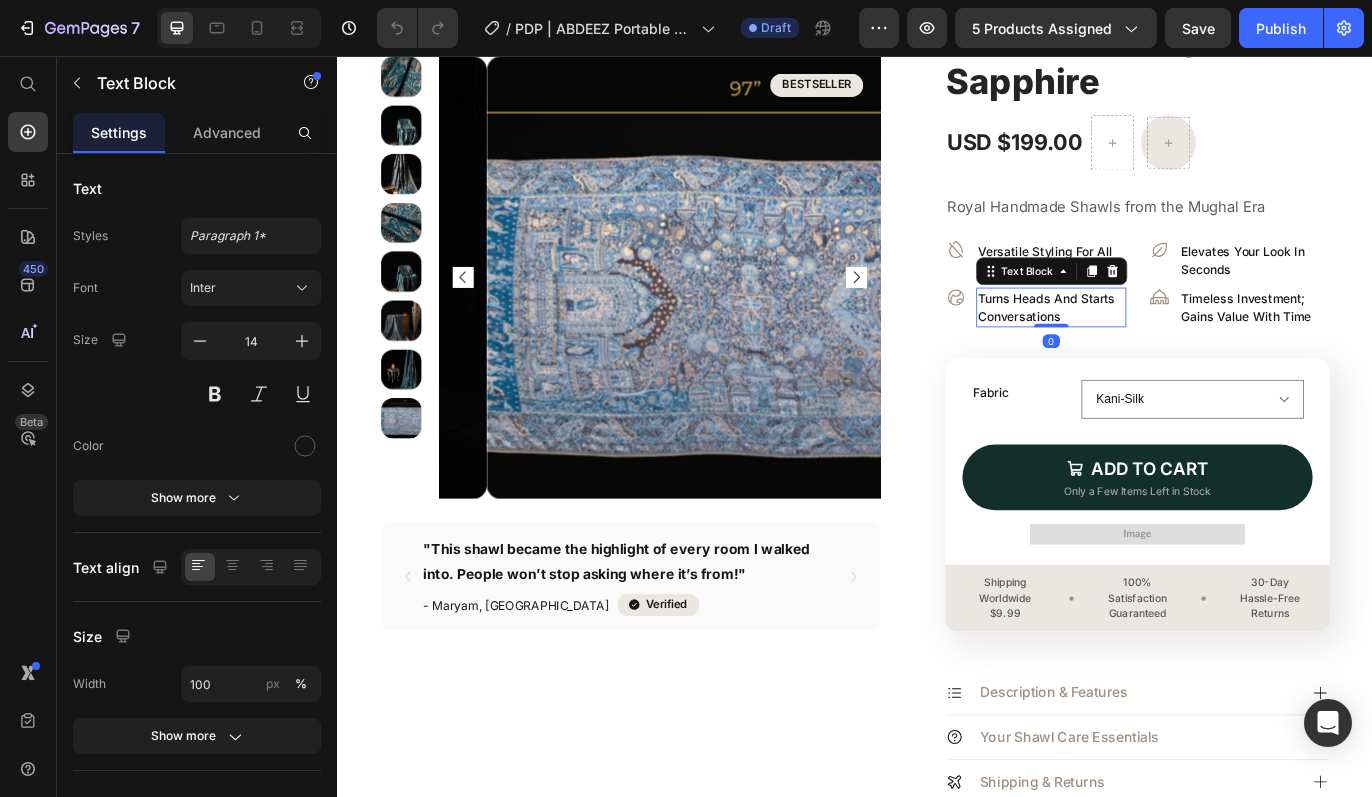 click on "Turns heads and starts conversations" at bounding box center (1163, 348) 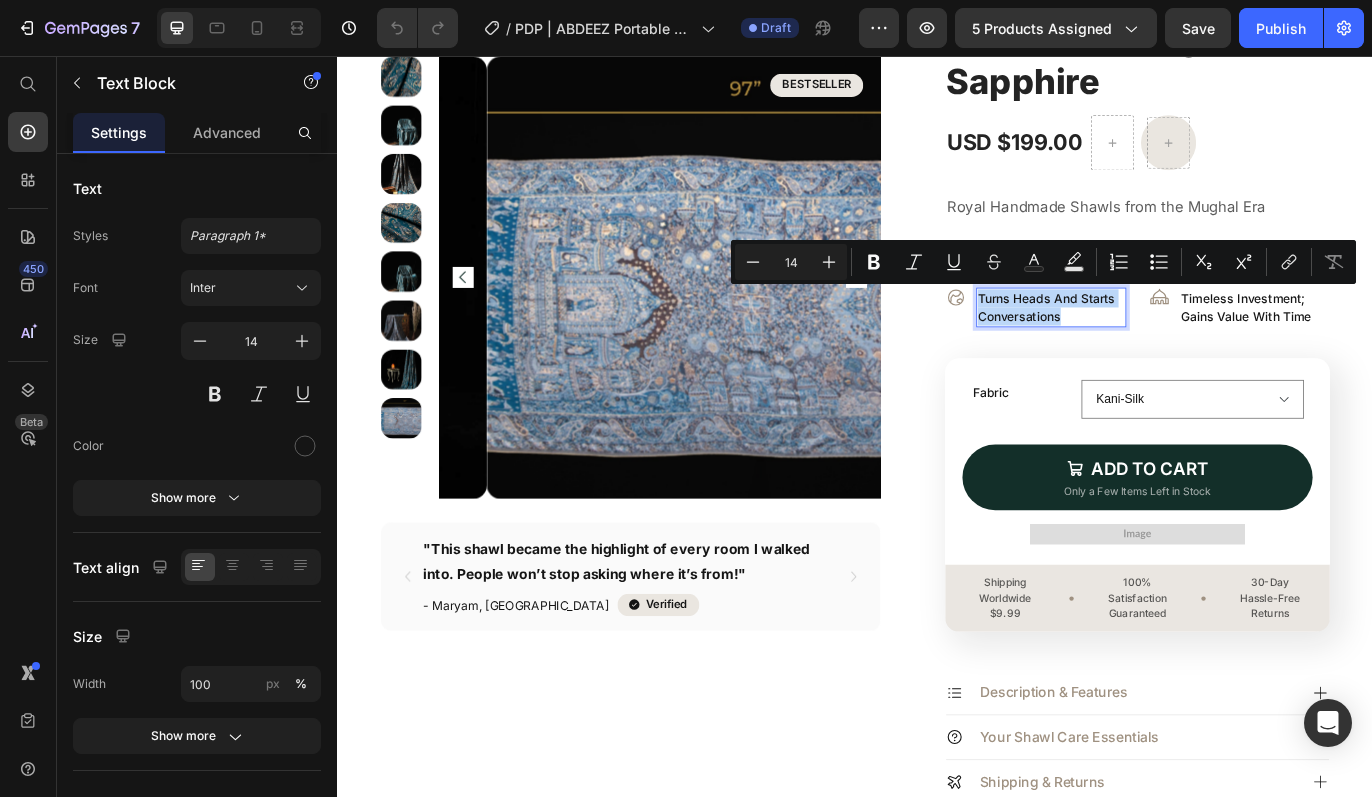 copy on "Turns heads and starts conversations" 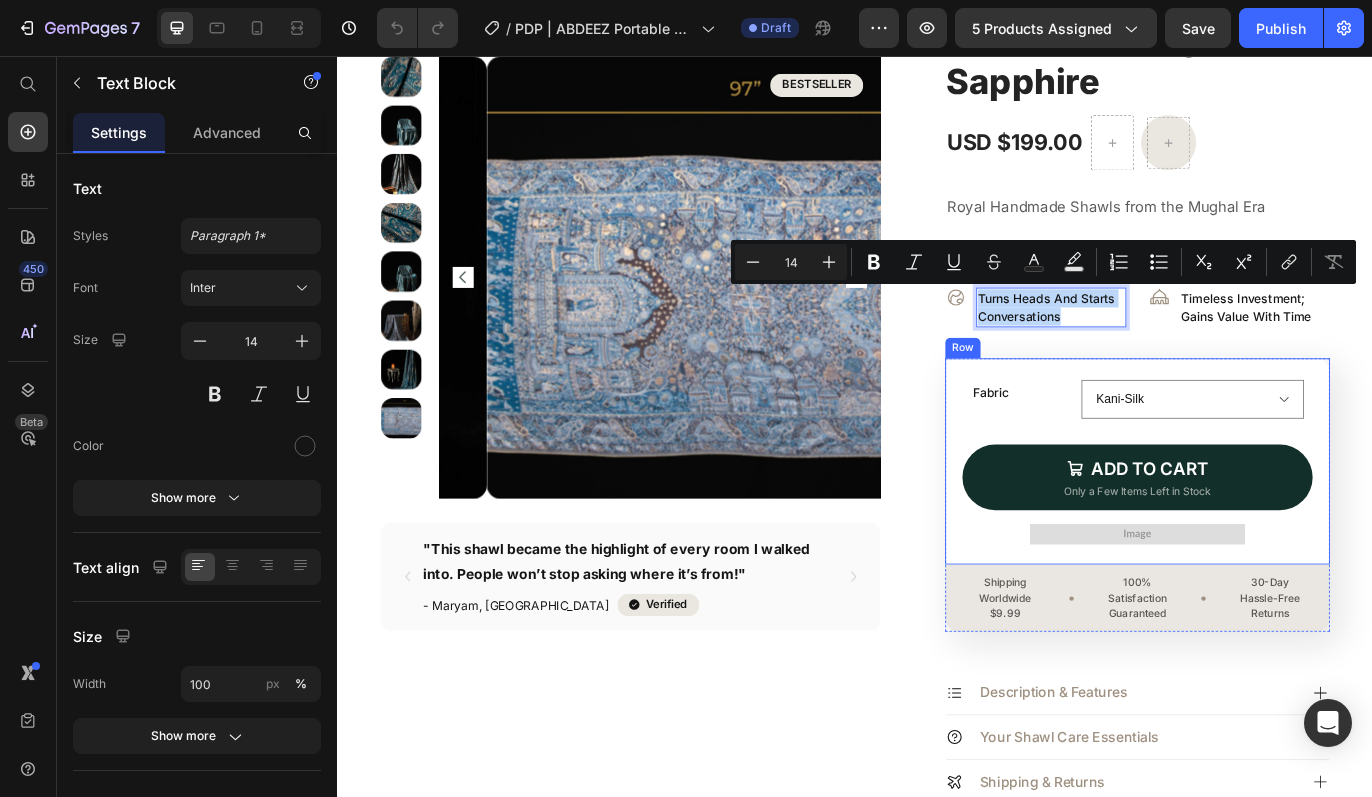 click on "Fabric Kani-Silk Product Variants & Swatches Fabric Kani-Silk Product Variants & Swatches Row
ADD TO CART Add to Cart Only a Few Items Left in Stock Text Block Row Row Image Row" at bounding box center (1264, 526) 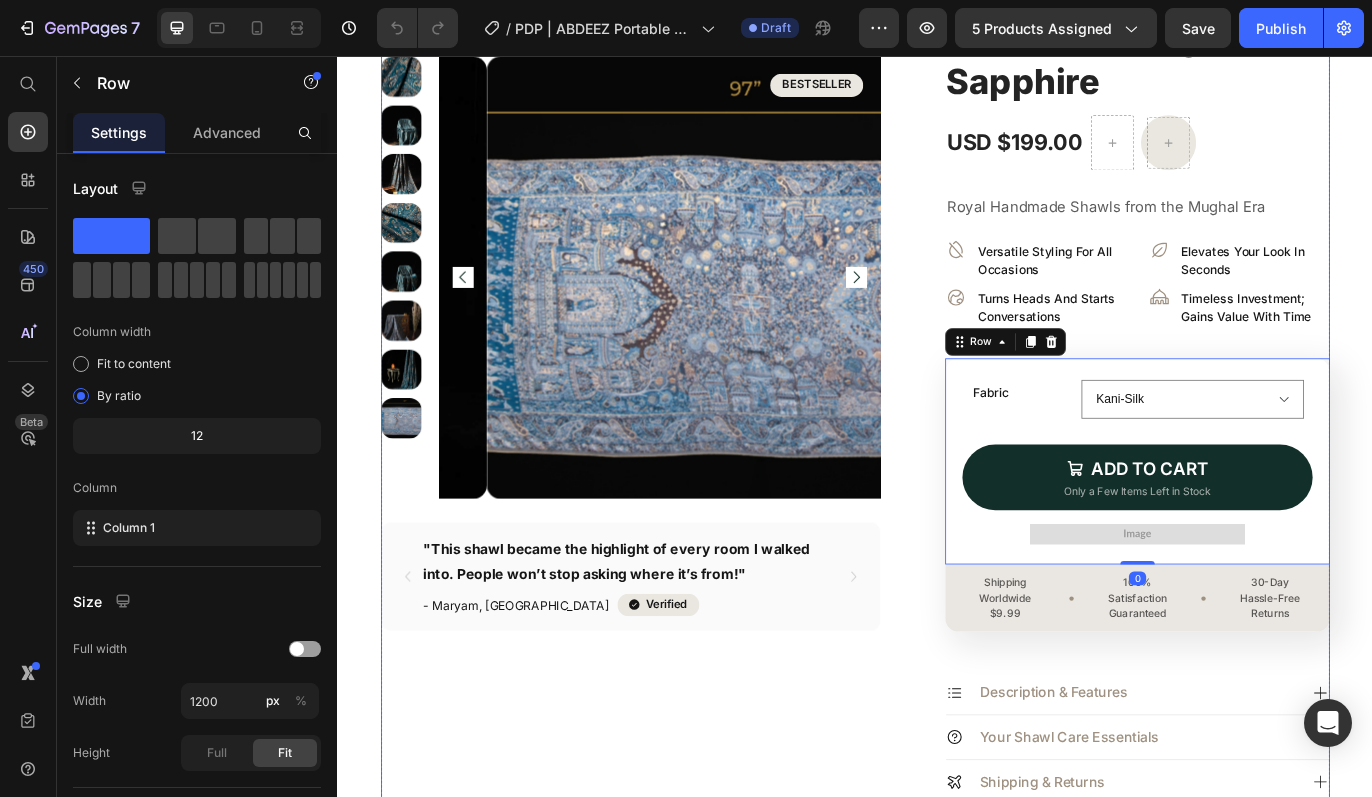 click on "Product Images BESTSELLER Text Block Row
"This shawl became the highlight of every room I walked into. People won’t stop asking where it’s from!" Text Block - Maryam, London Text Block
Icon Verified Text Block Row Row Row "I am going to give these out to my family for Eid gifts. This is a very useful gift." Text Block - [PERSON_NAME] Text Block
Icon Verified Text Block Row Row Row "I couldn't ask for anything better. Compact and discreet. No more water bottles! 😀" Text Block - [PERSON_NAME] Text Block
Icon Verified Text Block [GEOGRAPHIC_DATA]
Carousel Row Row Icon Icon Icon Icon Icon Icon List Loved by 1,500+ Customers Worldwide Button Row Mughal Dynasty Shawl - Midnight Sapphire Heading USD $199.00 Product Price
Row Row Royal Handmade Shawls from the Mughal Era Text Block
Icon Row" at bounding box center [937, 505] 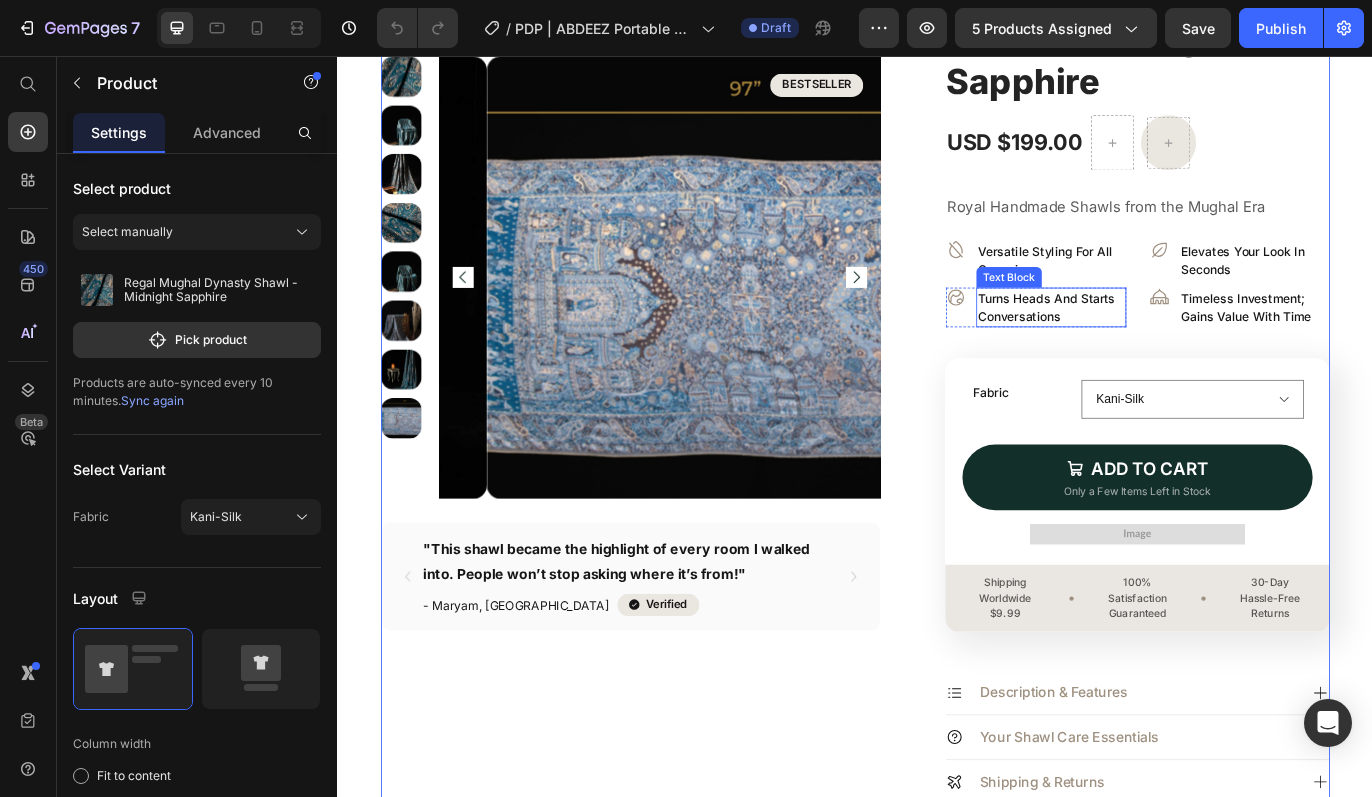 click on "Turns heads and starts conversations" at bounding box center (1163, 348) 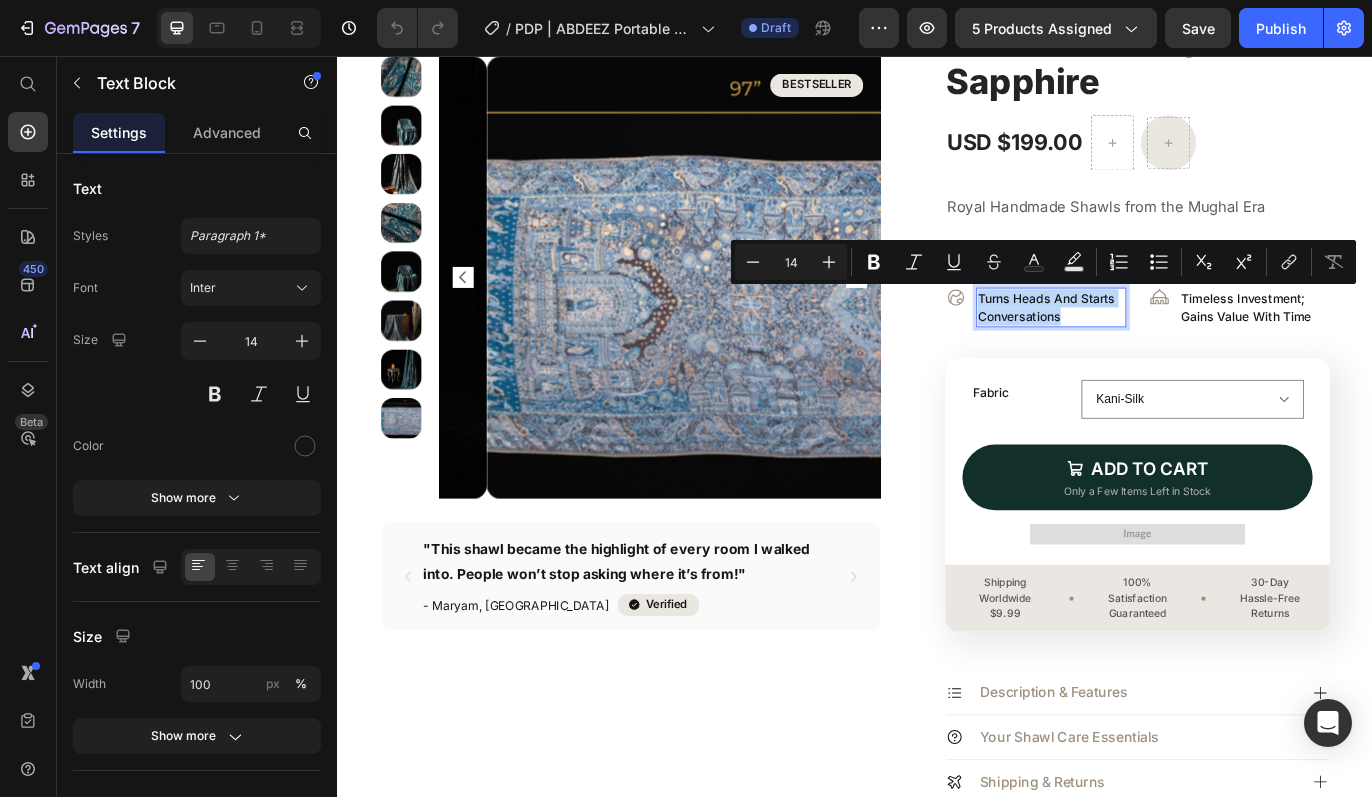 copy on "Turns heads and starts conversations" 